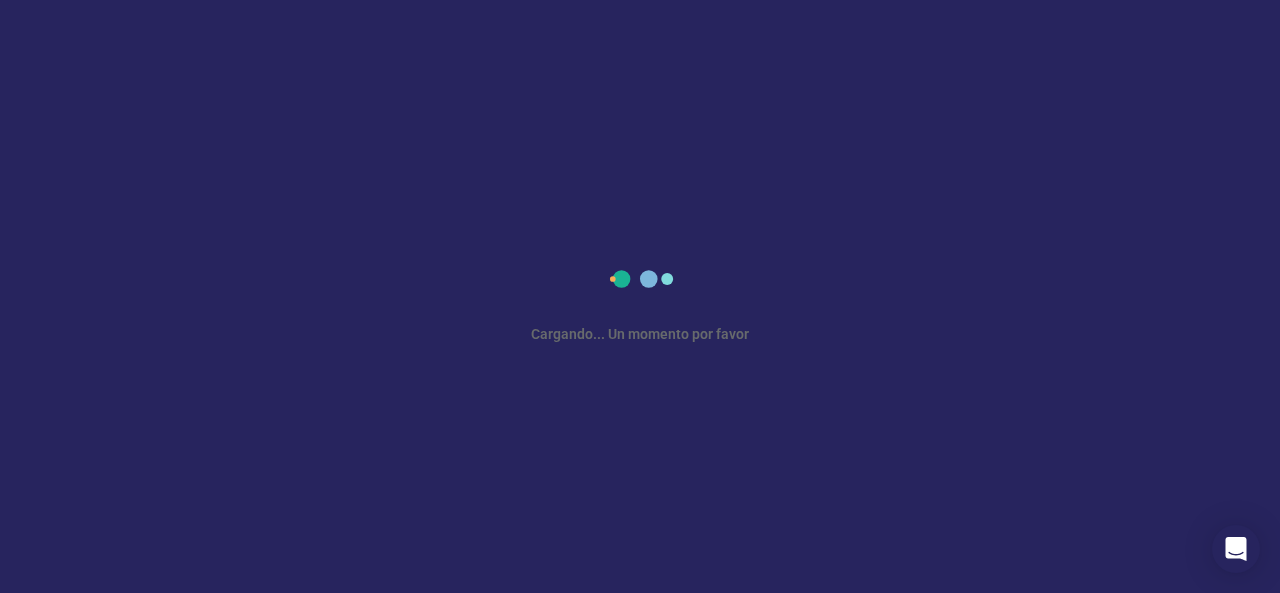 scroll, scrollTop: 0, scrollLeft: 0, axis: both 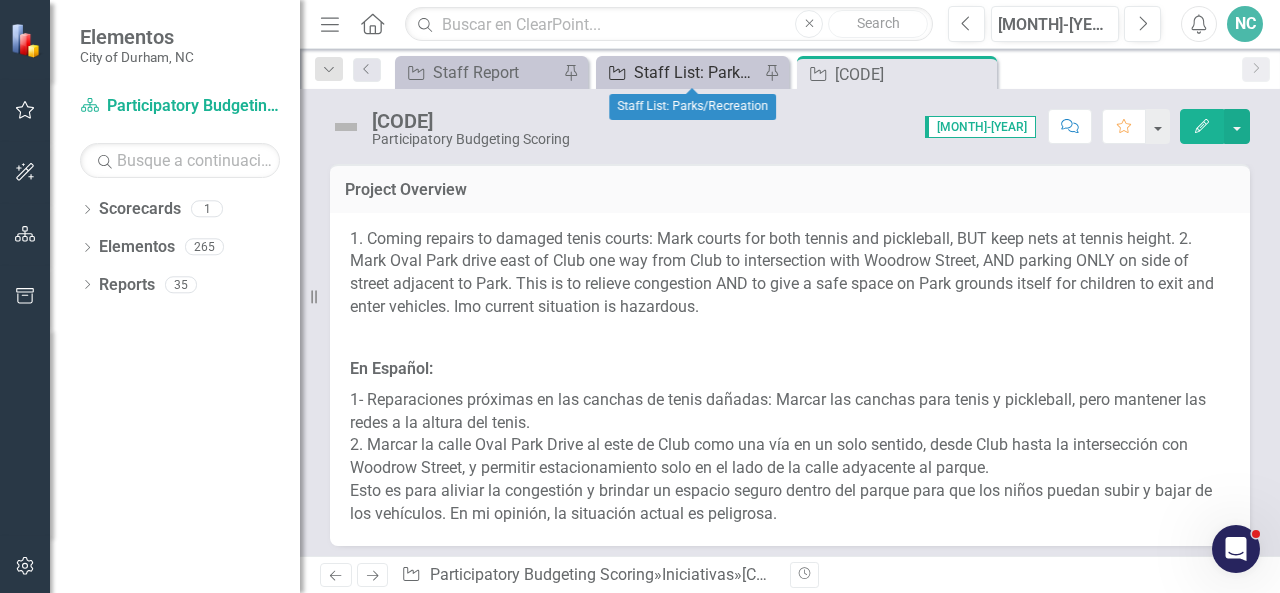click on "Staff List: Parks/Recreation" at bounding box center [696, 72] 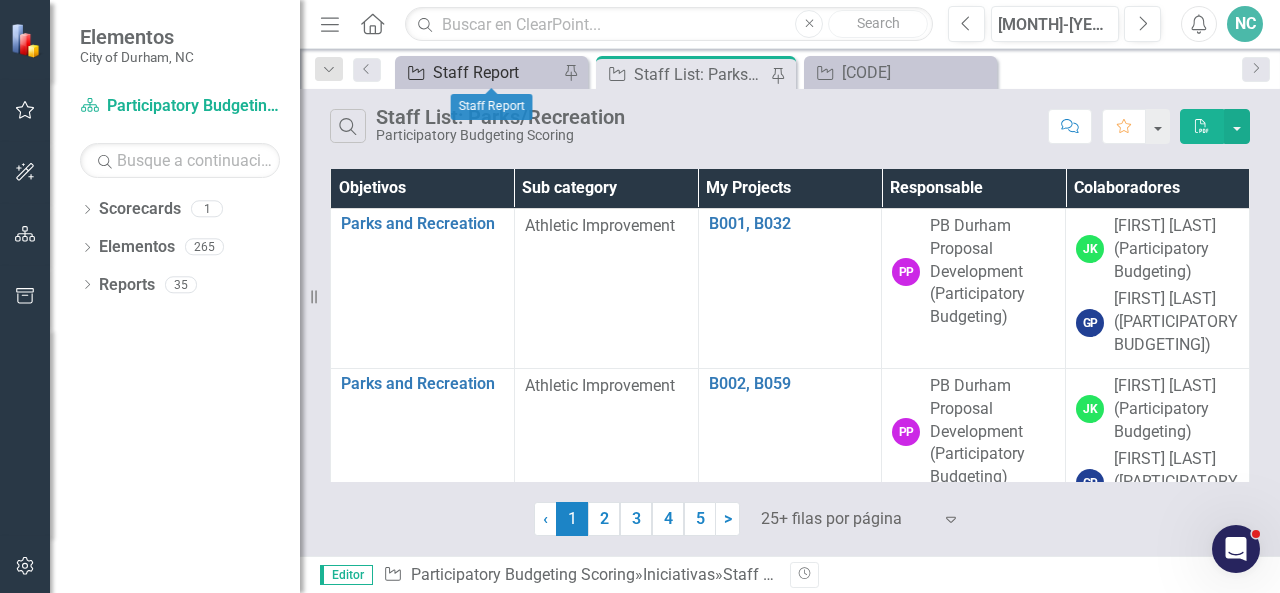 click on "Staff Report" at bounding box center (495, 72) 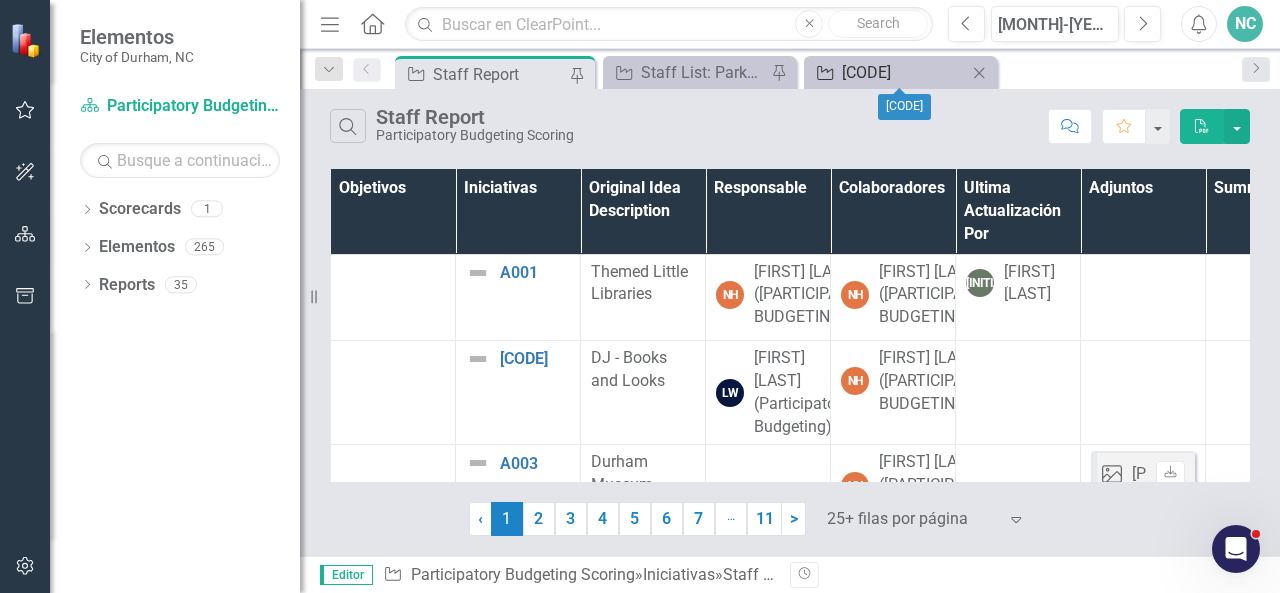 click on "Iniciativa" 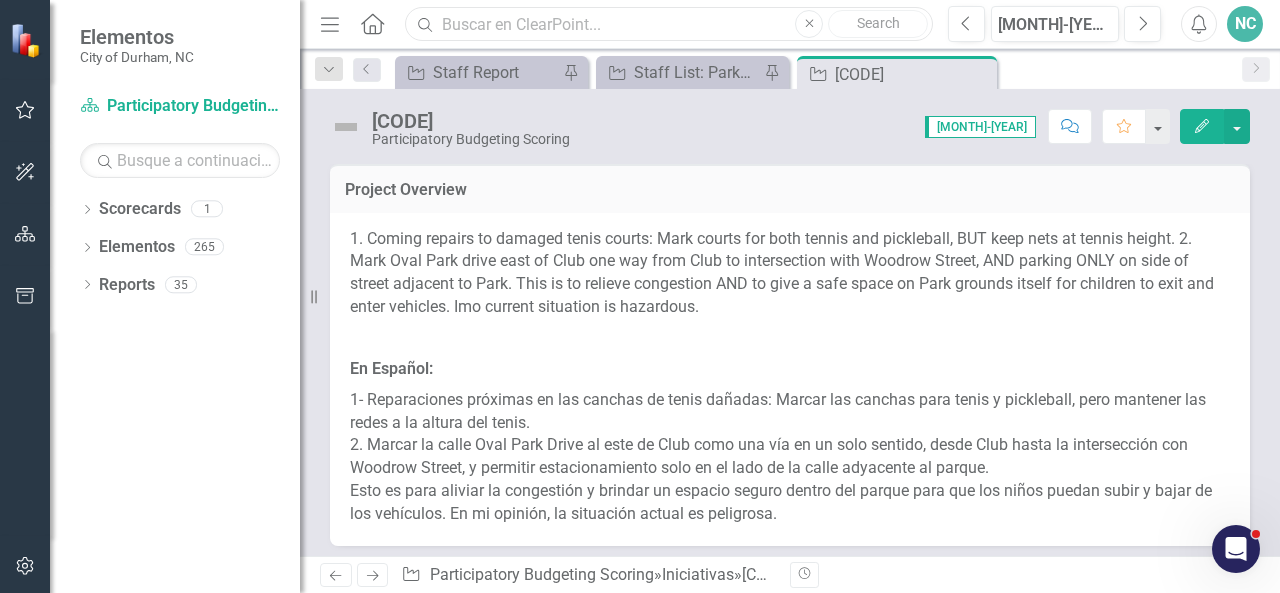 click at bounding box center [669, 24] 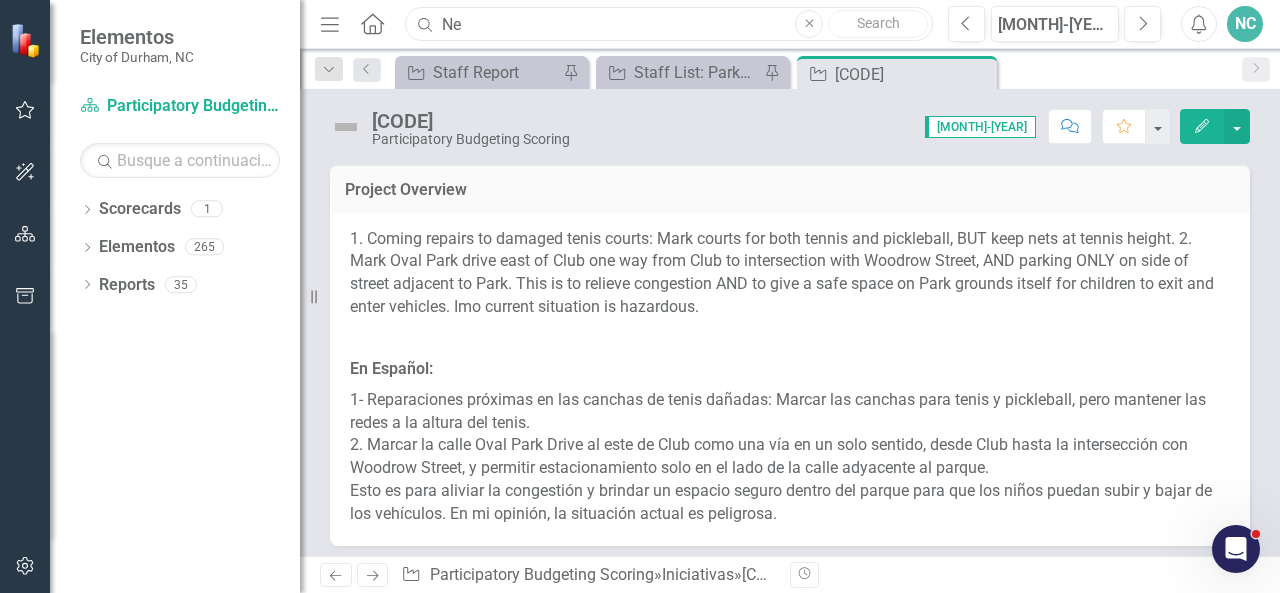 type on "N" 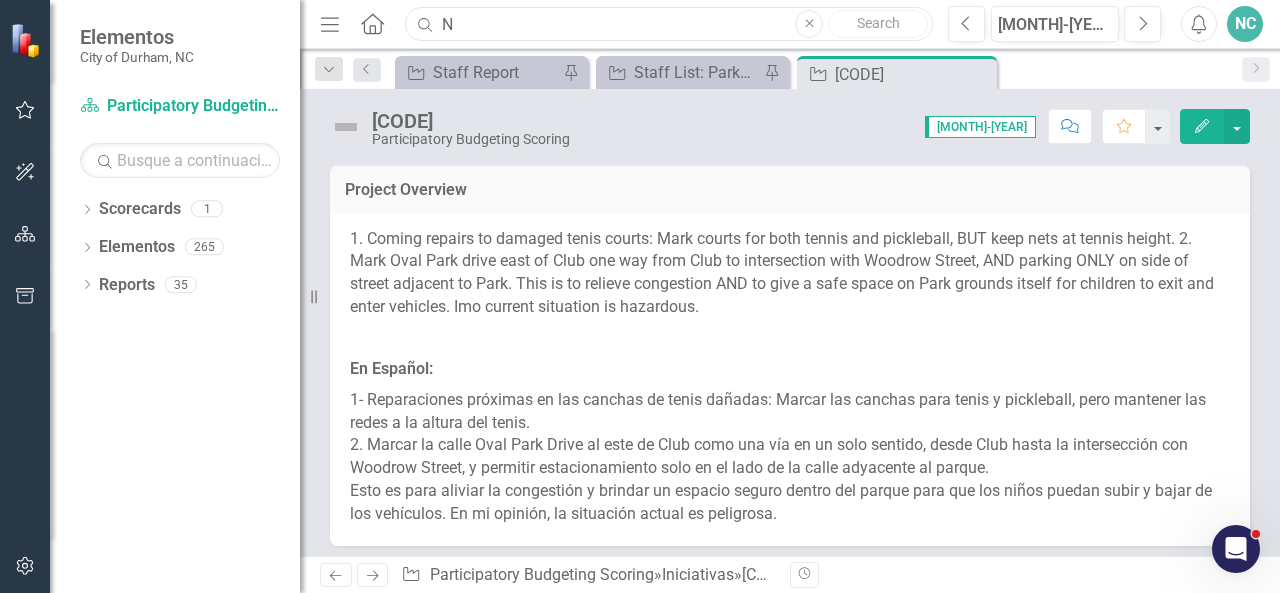 type 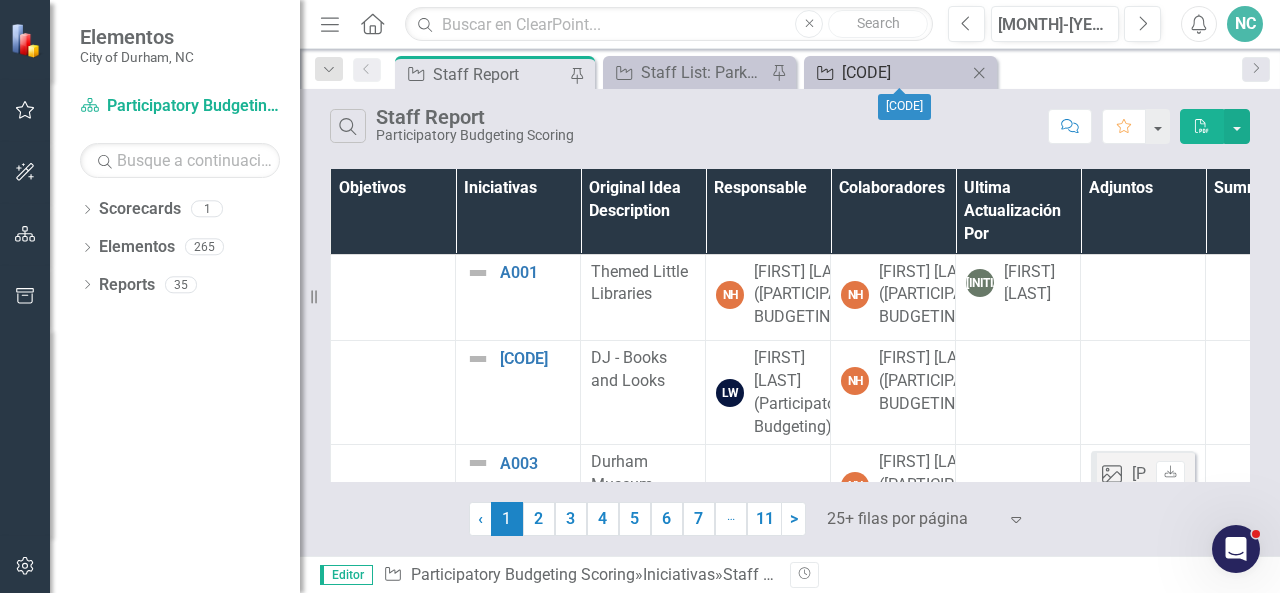 click on "B004" at bounding box center (904, 72) 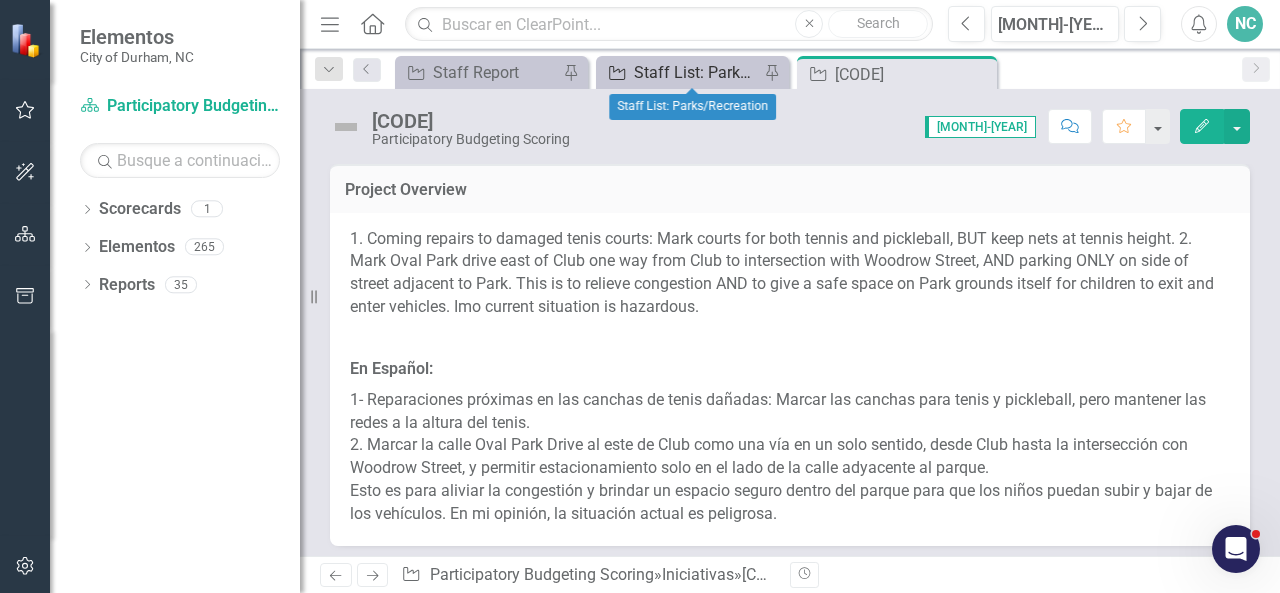 click on "Staff List: Parks/Recreation" at bounding box center [696, 72] 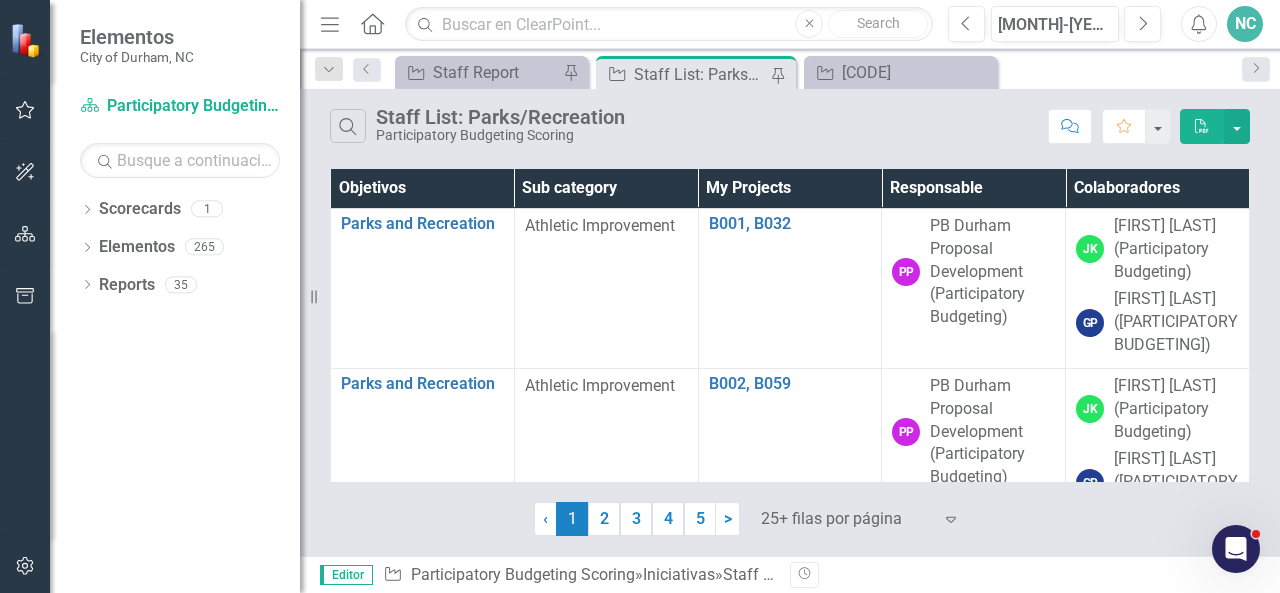 click on "Búsqueda Staff List: Parks/Recreation Participatory Budgeting Scoring" at bounding box center (684, 126) 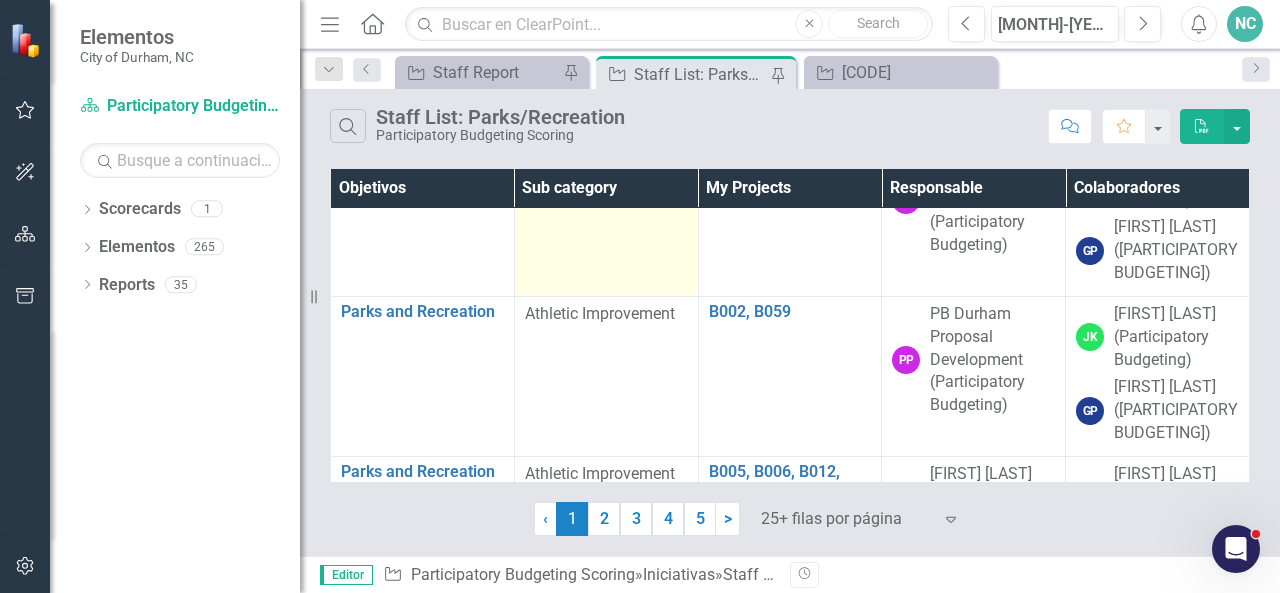 scroll, scrollTop: 0, scrollLeft: 0, axis: both 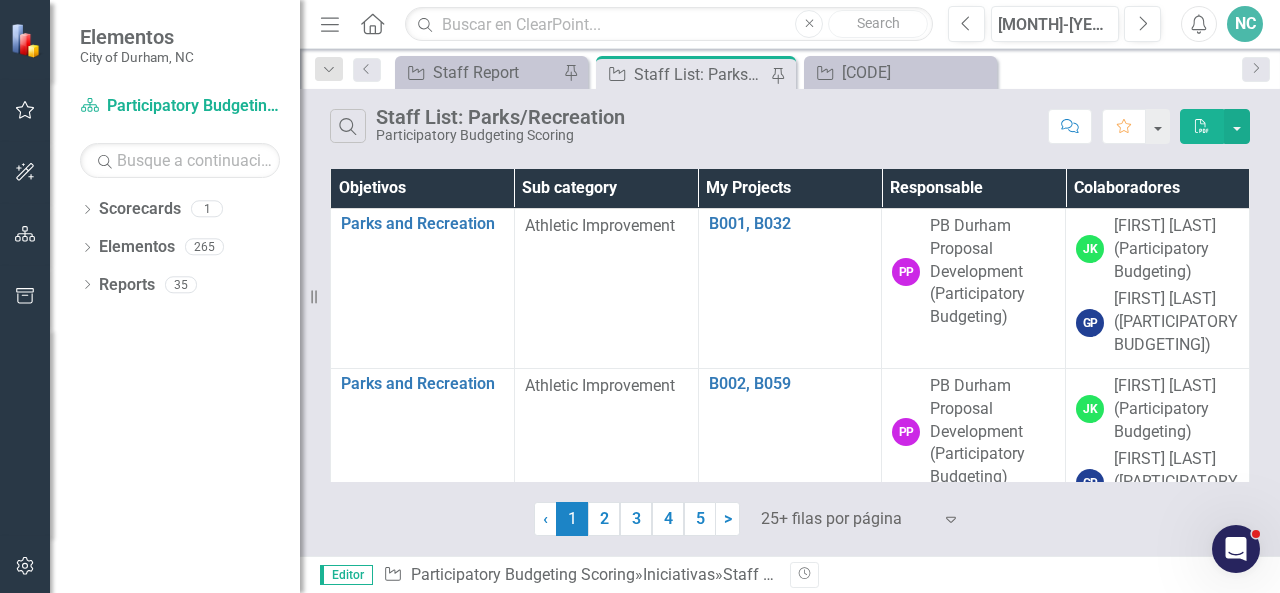 click on "Staff List: Parks/Recreation" at bounding box center (700, 74) 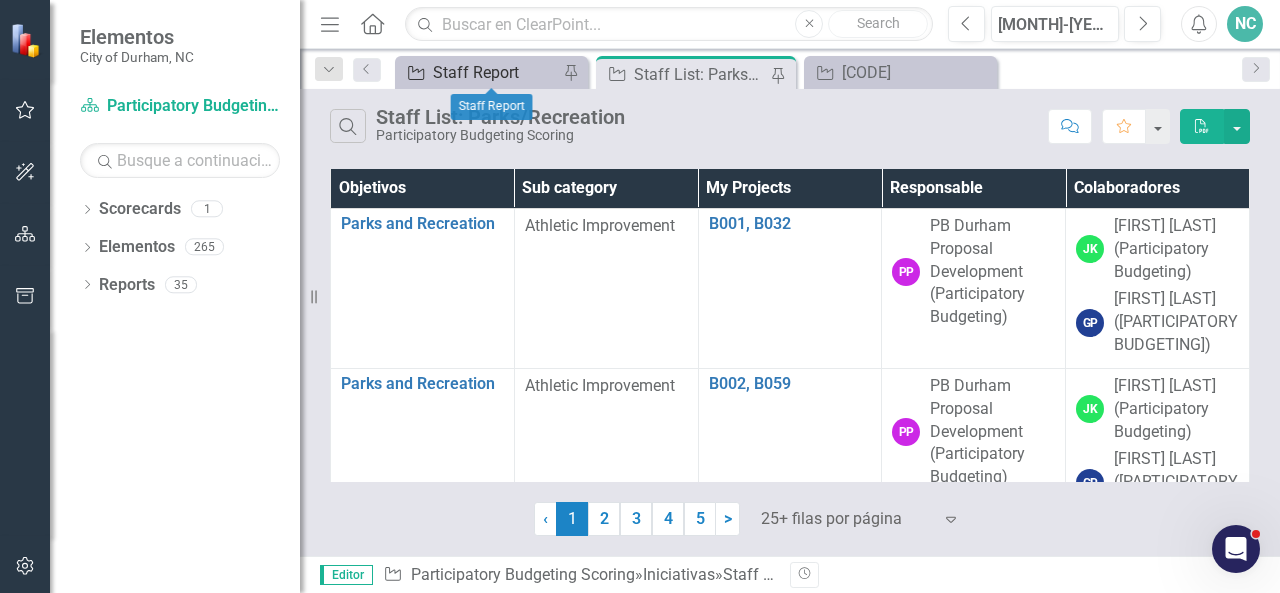 click on "Staff Report" at bounding box center [495, 72] 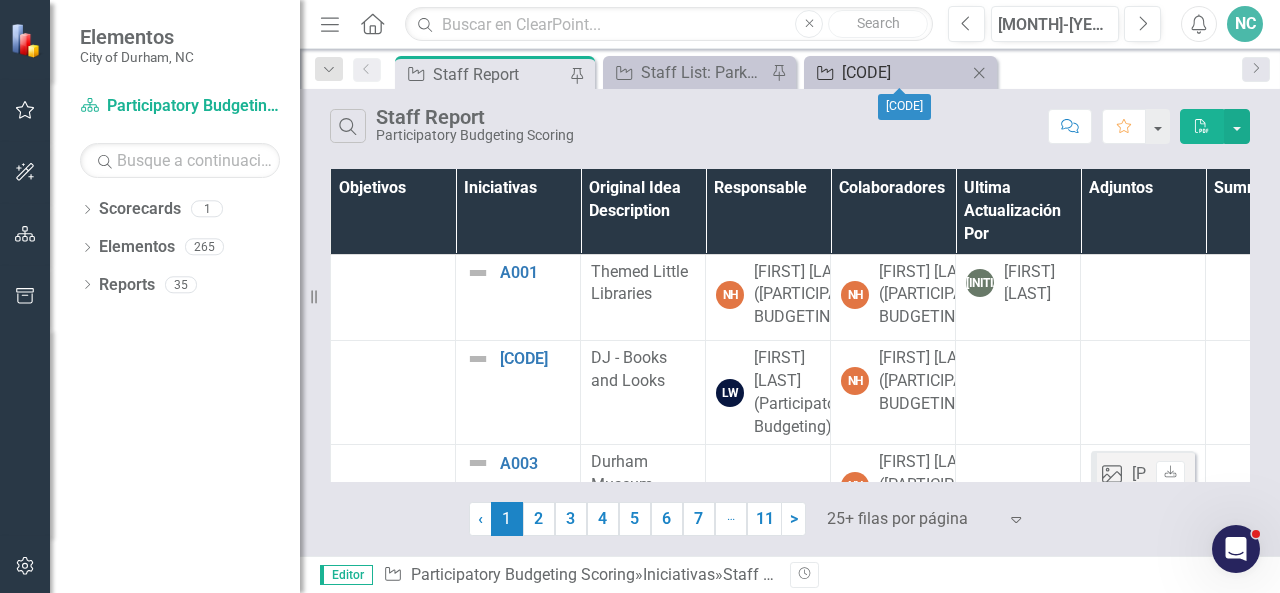click on "Iniciativa" 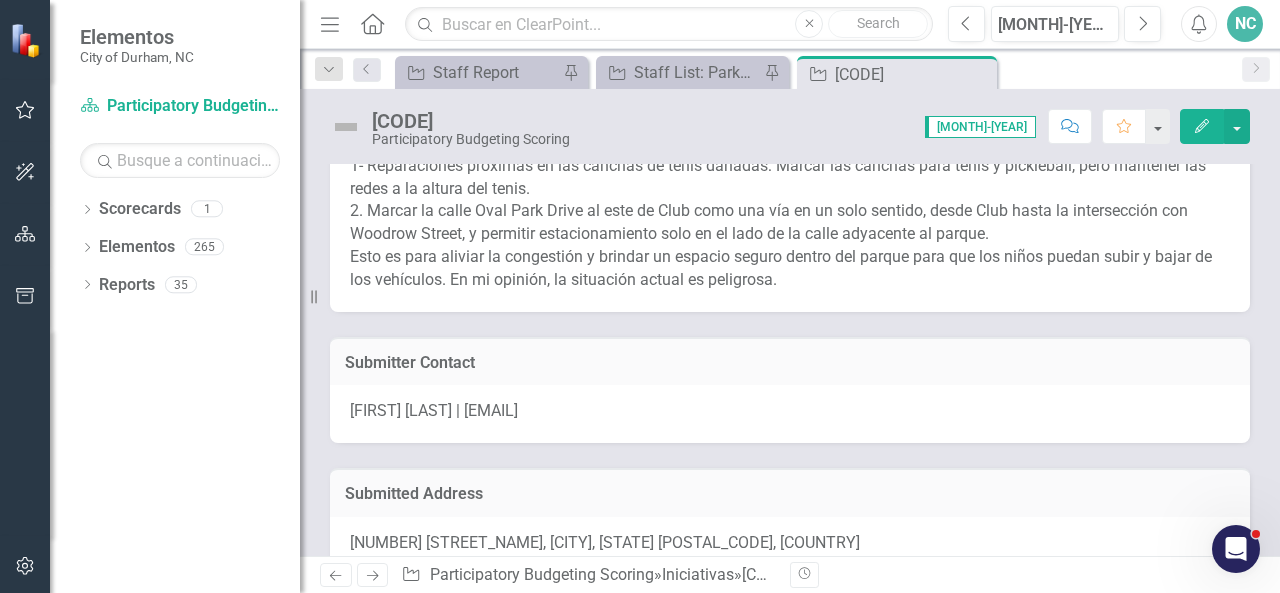 scroll, scrollTop: 0, scrollLeft: 0, axis: both 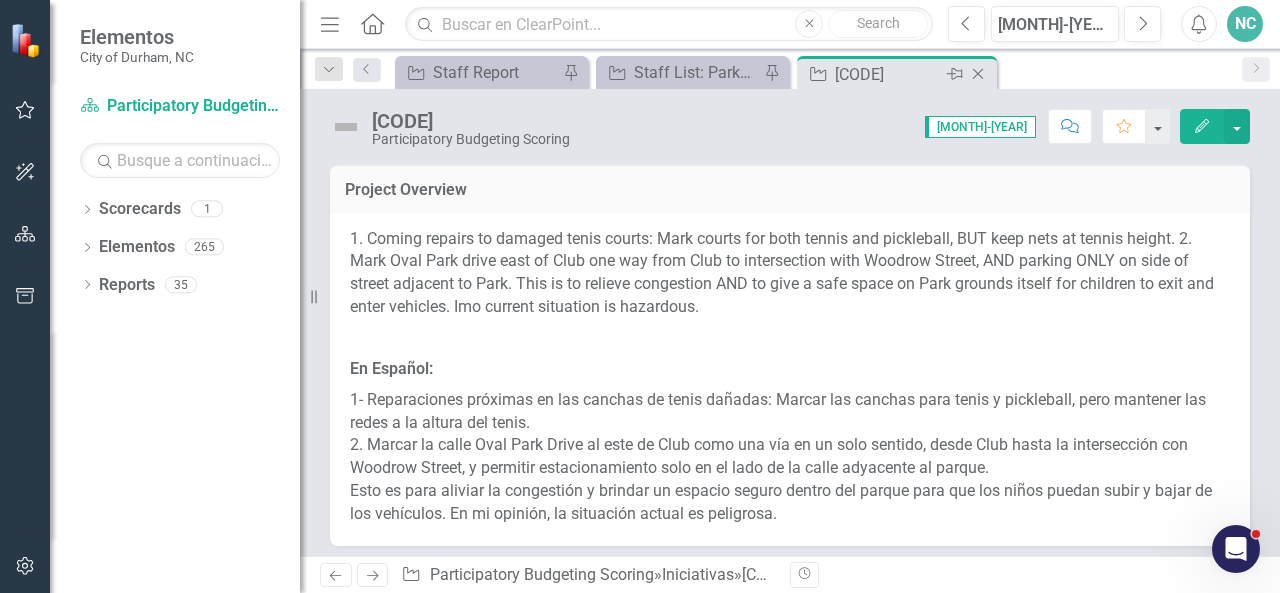 click on "B004" at bounding box center [888, 74] 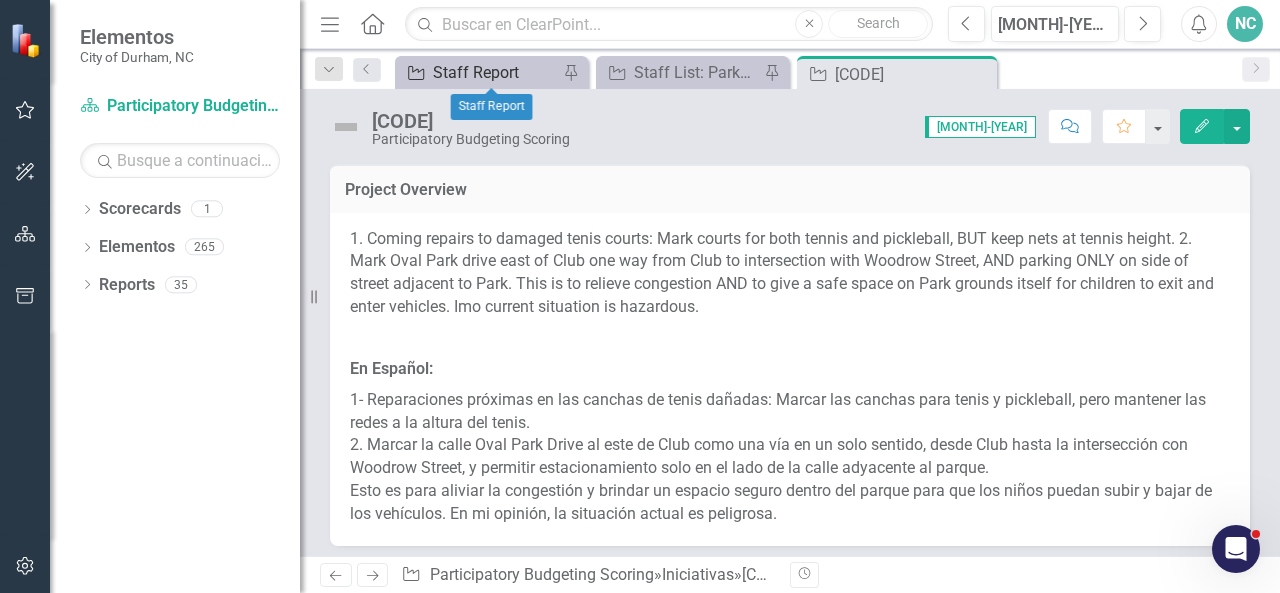 click on "Staff Report" at bounding box center (495, 72) 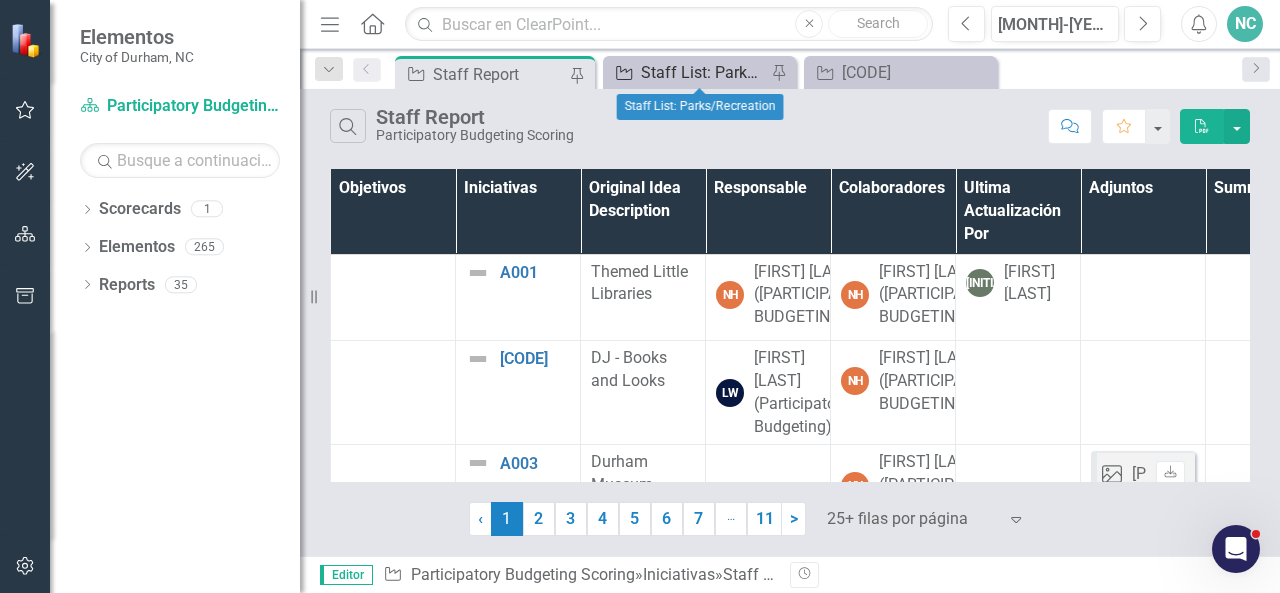 click on "Staff List: Parks/Recreation" at bounding box center [703, 72] 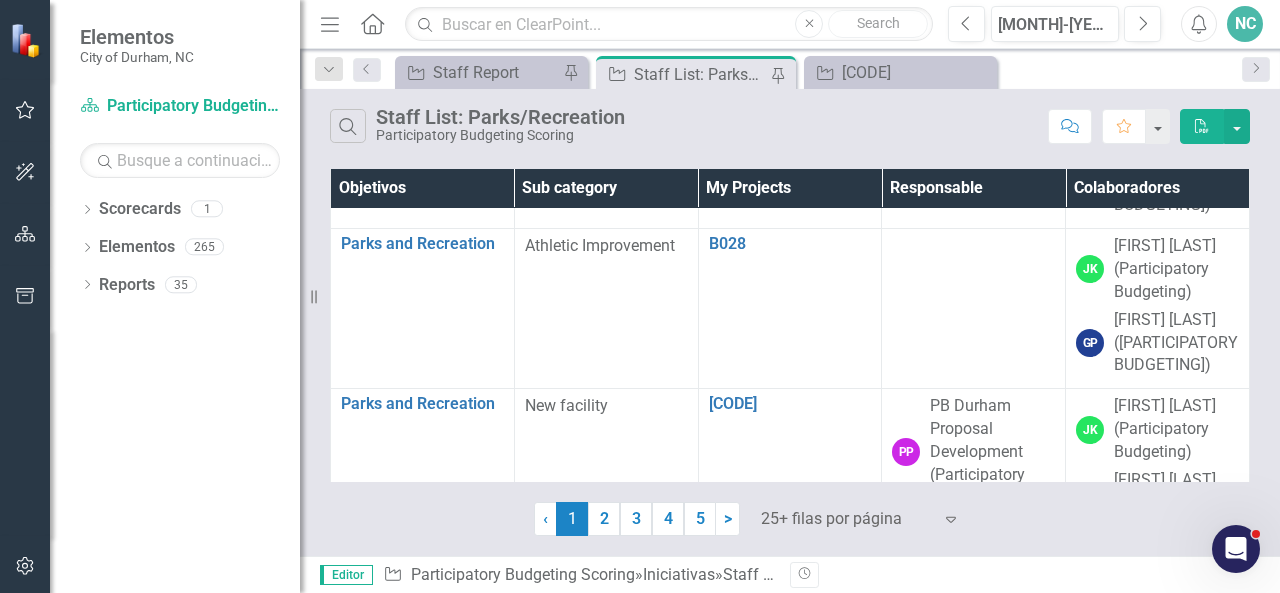 scroll, scrollTop: 3502, scrollLeft: 0, axis: vertical 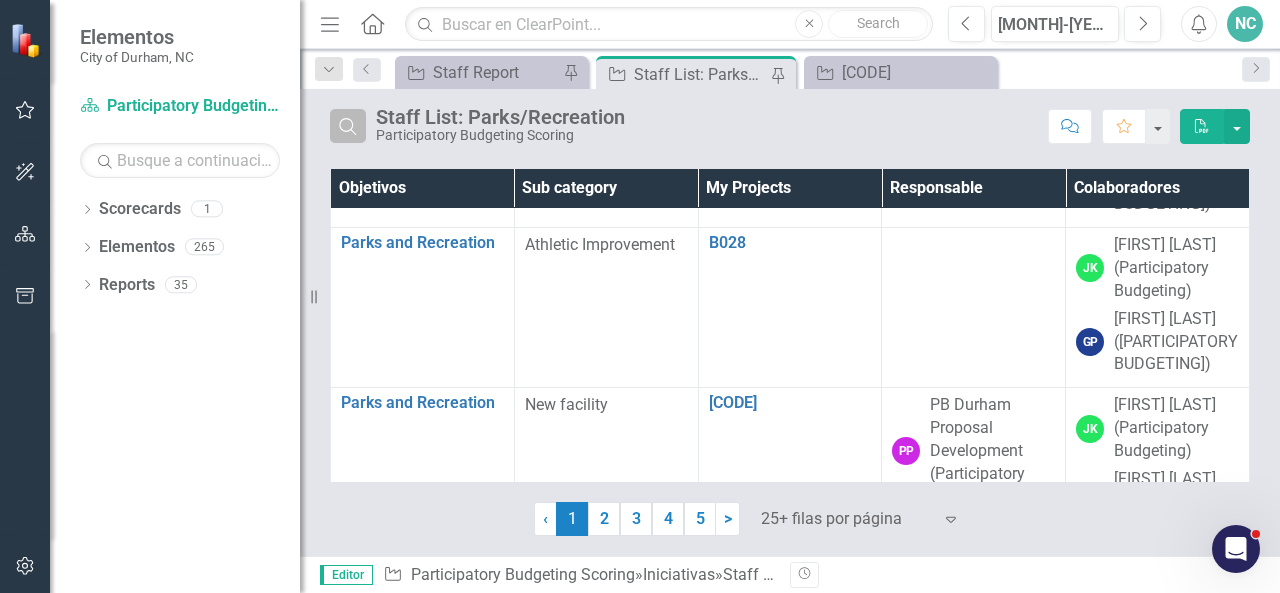 click on "Búsqueda" 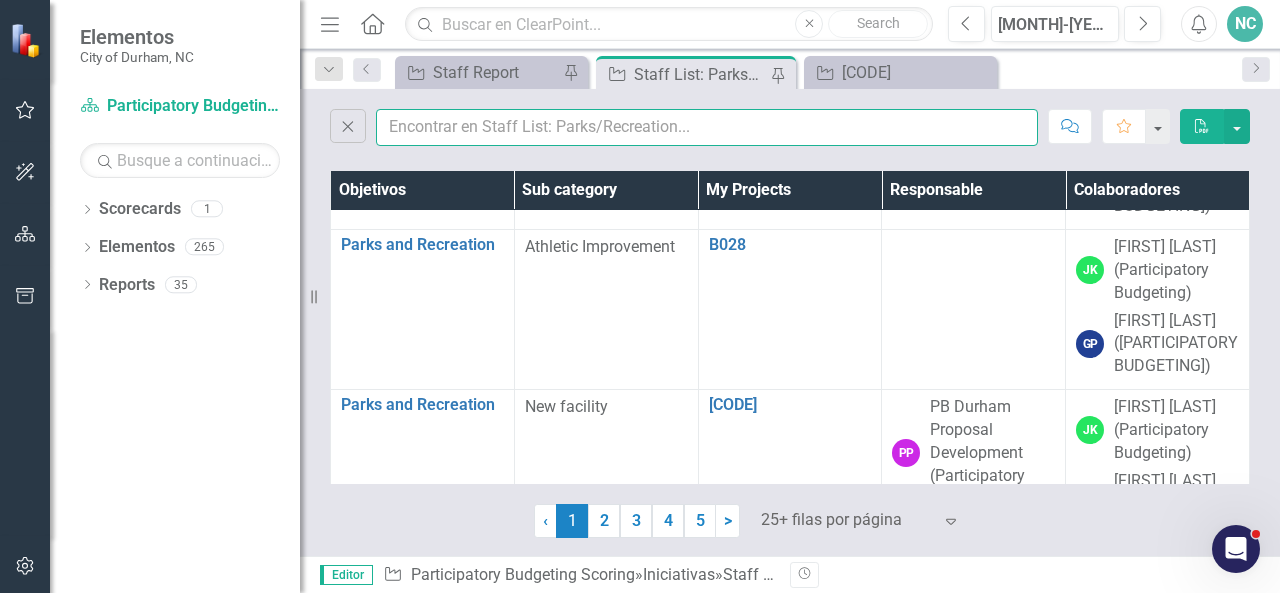 click at bounding box center [707, 127] 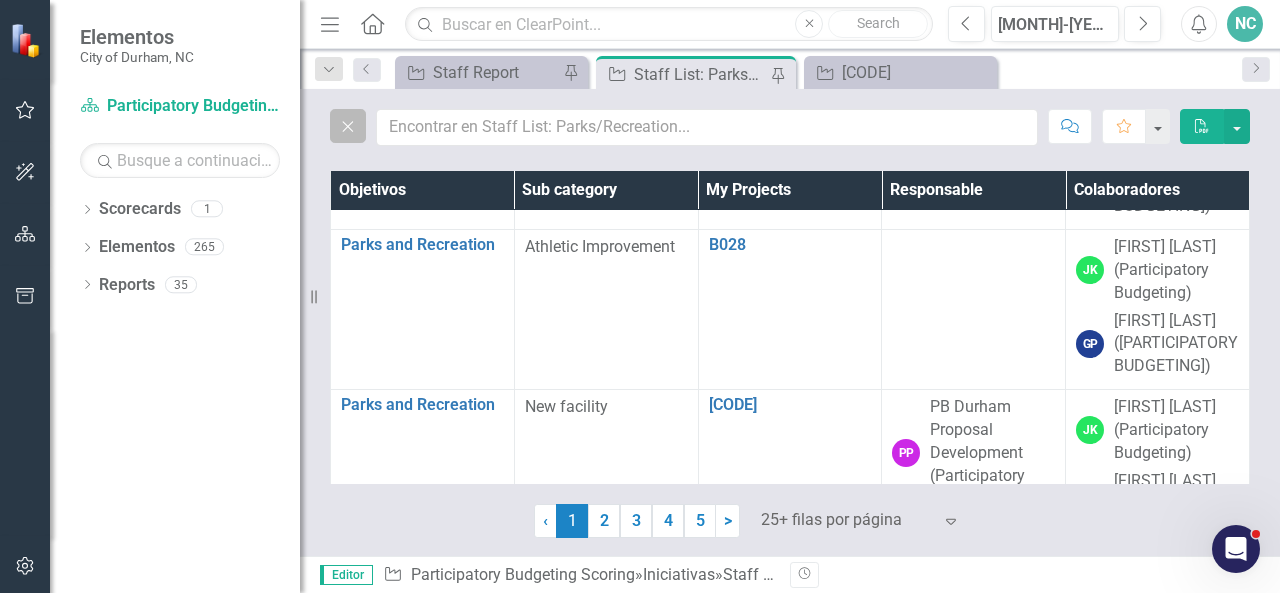 click 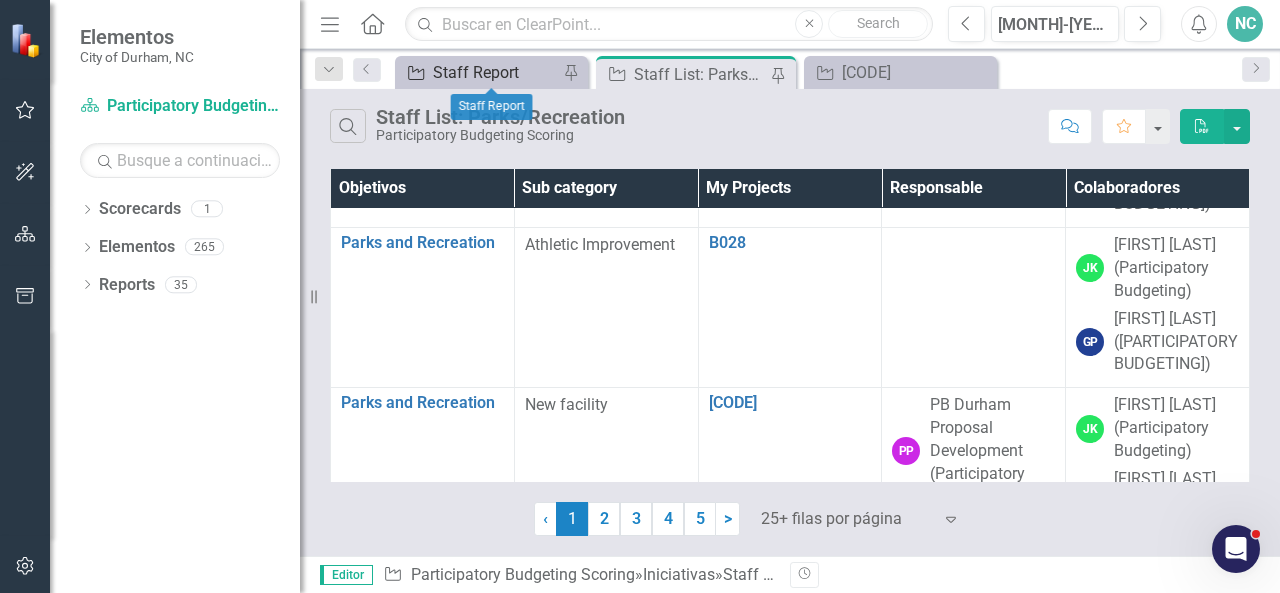 click on "Staff Report" at bounding box center (495, 72) 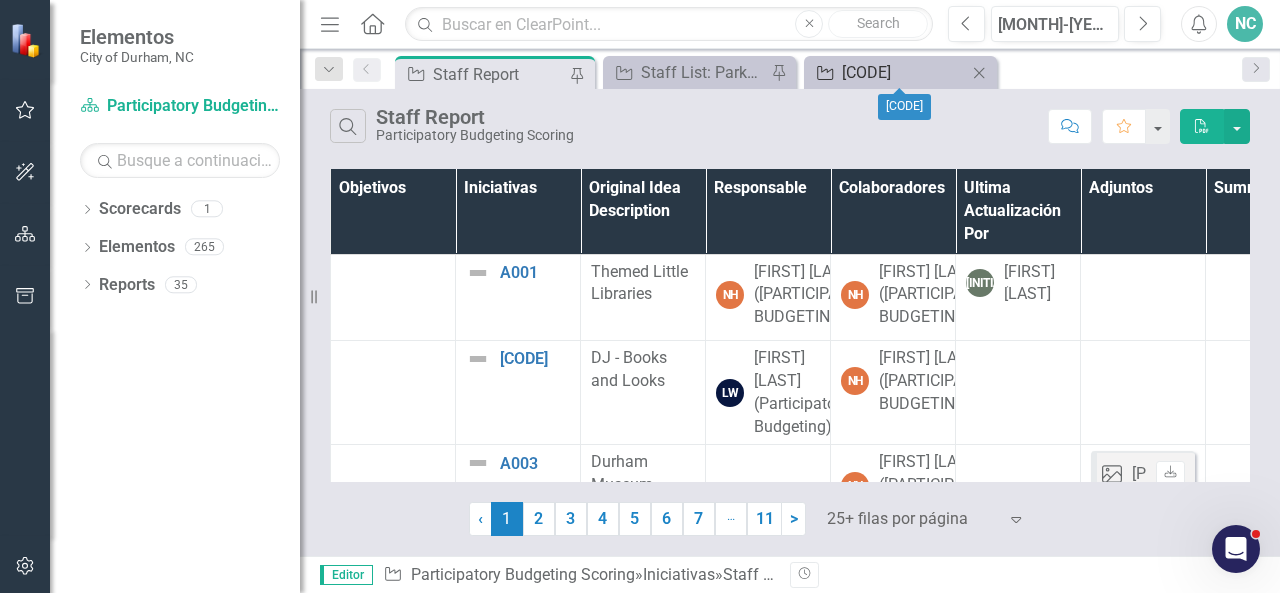 click on "B004" at bounding box center (904, 72) 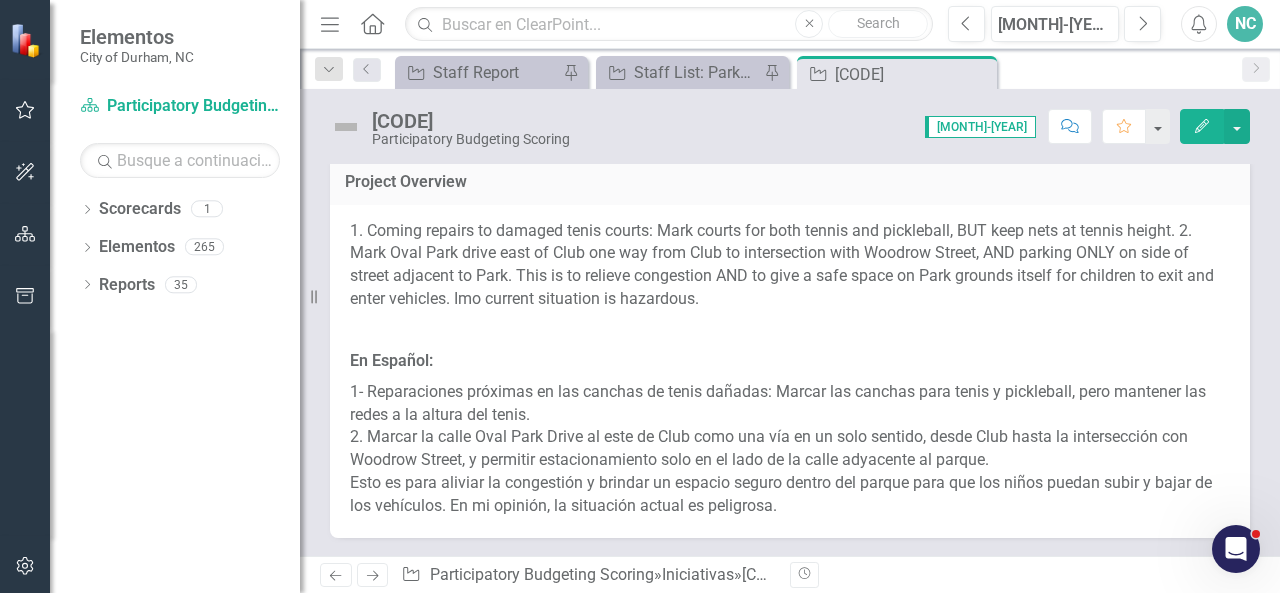 scroll, scrollTop: 0, scrollLeft: 0, axis: both 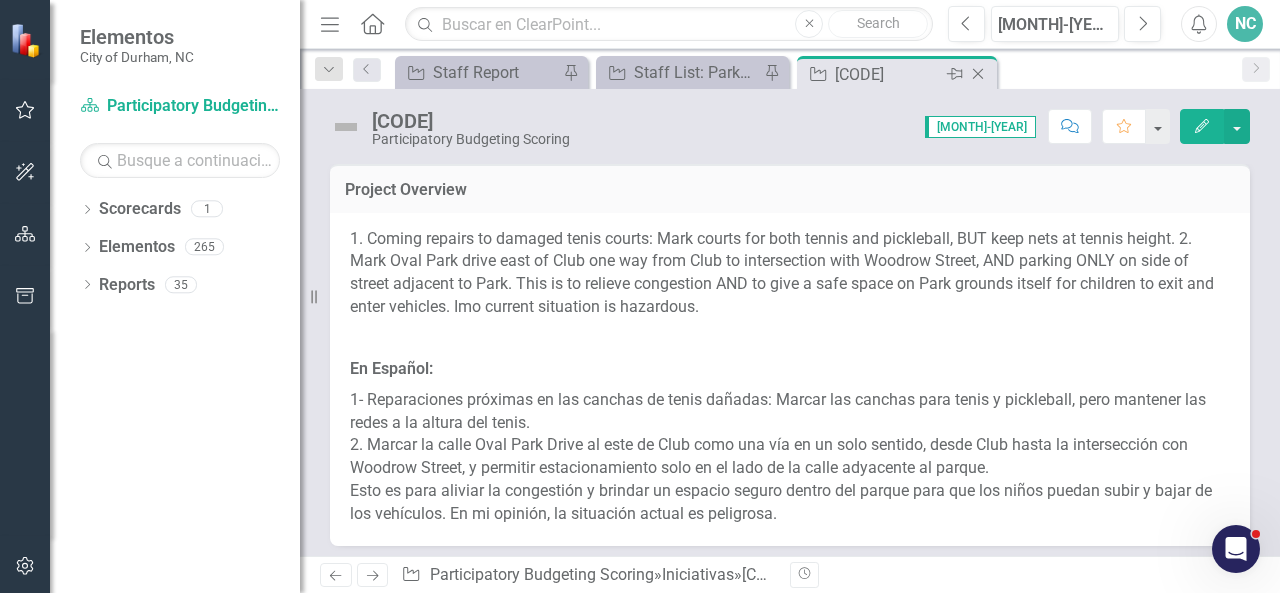 click on "B004" at bounding box center (888, 74) 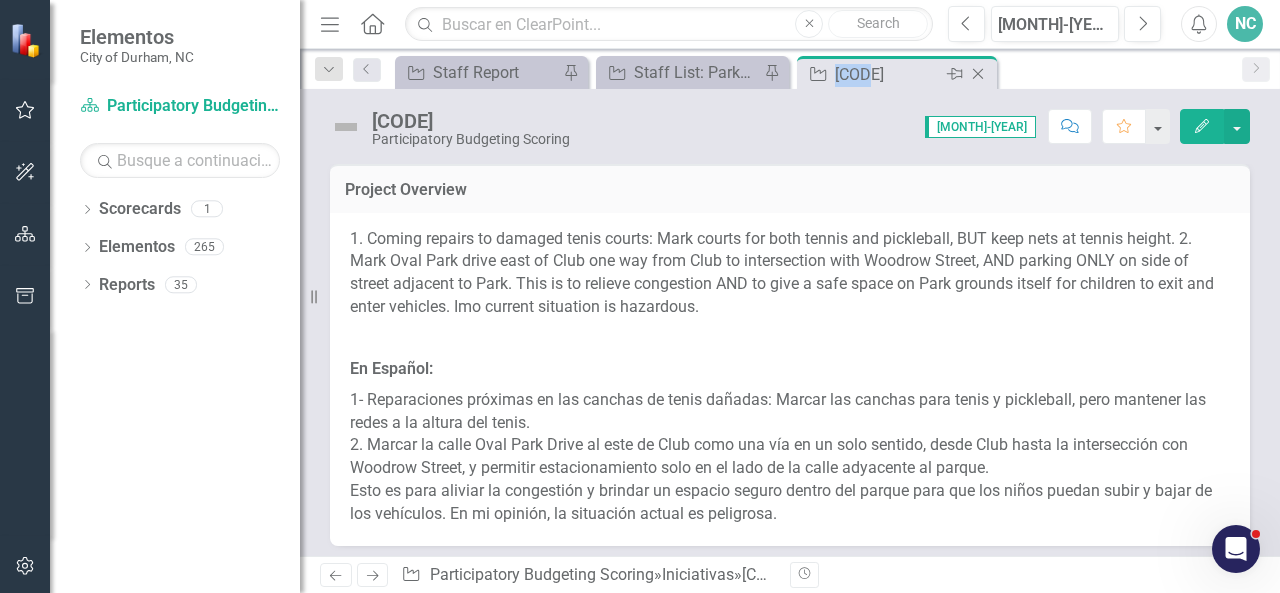 click on "B004" at bounding box center (888, 74) 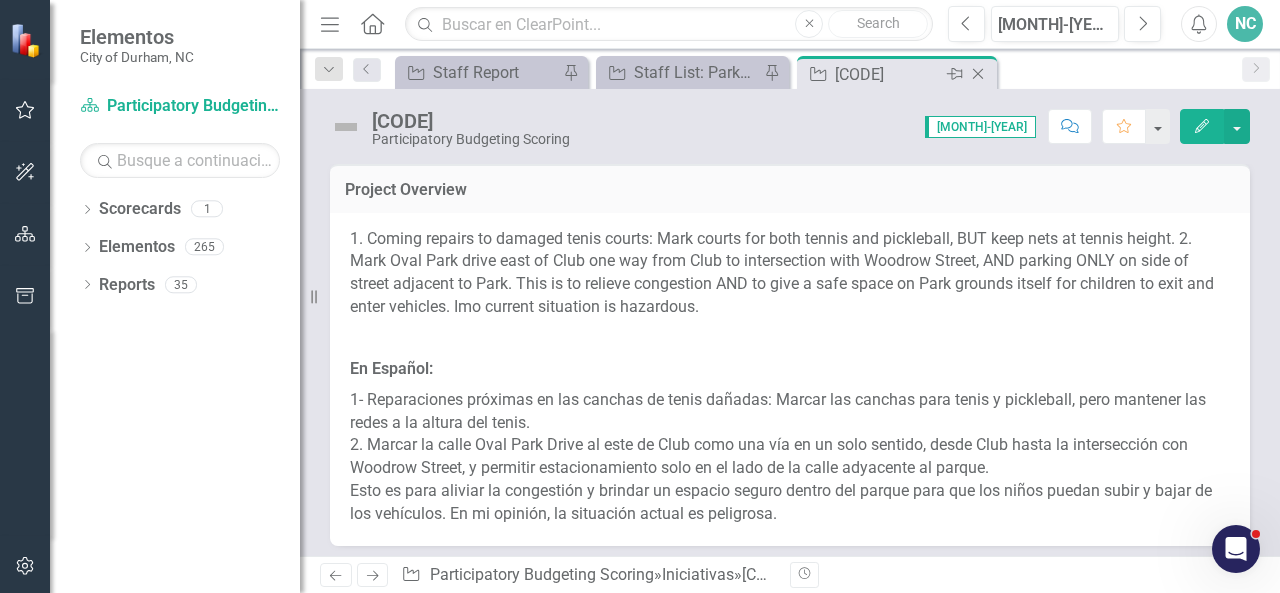 click on "B004" at bounding box center (888, 74) 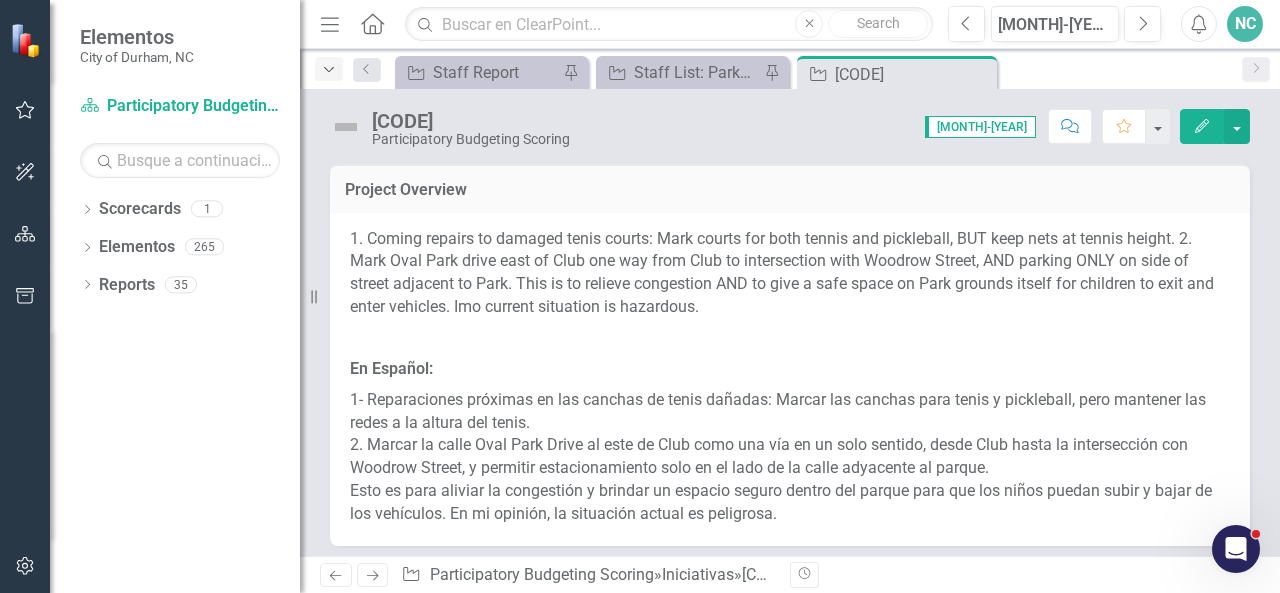 click on "Desplegable" 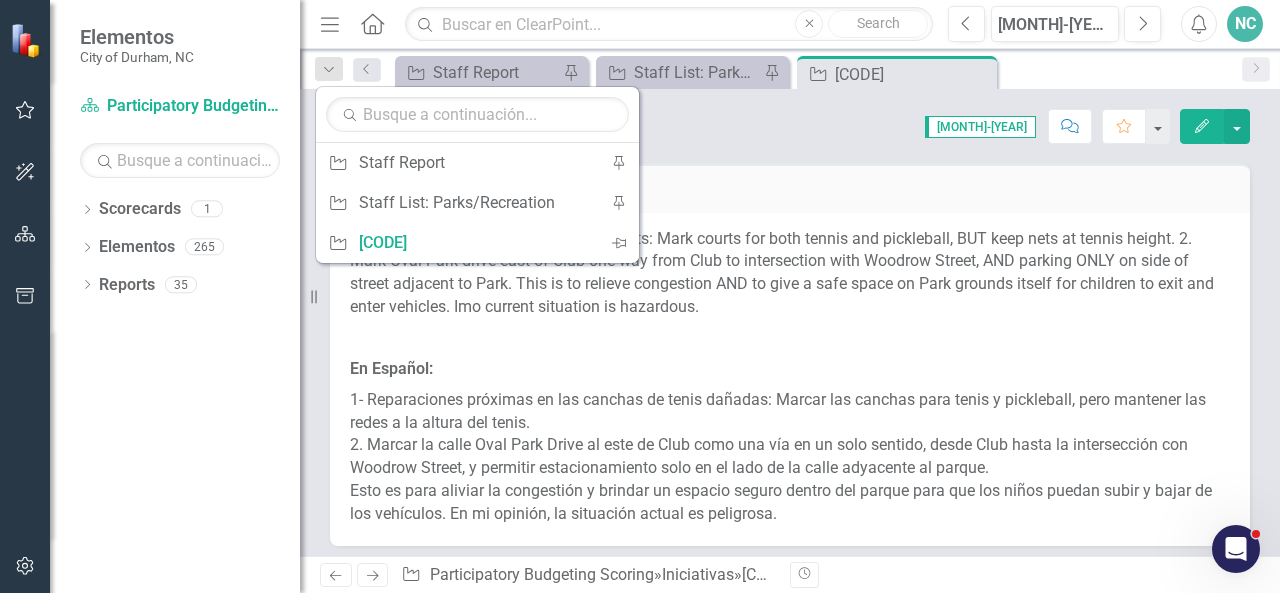 click on "B004 Participatory Budgeting Scoring Puntuación: 0.00 Jul-25 Completado  Comentario Favorito Editar Project Overview 1. Coming repairs to damaged tenis courts: Mark courts for both tennis and pickleball, BUT keep nets at tennis height. 2. Mark Oval Park drive east of Club one way from Club to intersection with Woodrow Street, AND parking ONLY on side of street adjacent to Park. This is to relieve congestion AND to give a safe space on Park grounds itself for children to exit and enter vehicles. Imo current situation is hazardous.
En Español:
1- Reparaciones próximas en las canchas de tenis dañadas: Marcar las canchas para tenis y pickleball, pero mantener las redes a la altura del tenis. 2. Marcar la calle Oval Park Drive al este de Club como una vía en un solo sentido, desde Club hasta la intersección con Woodrow Street, y permitir estacionamiento solo en el lado de la calle adyacente al parque. Submitter Contact William Downer | william22mls@gmail.com Submitted Address" at bounding box center (790, 322) 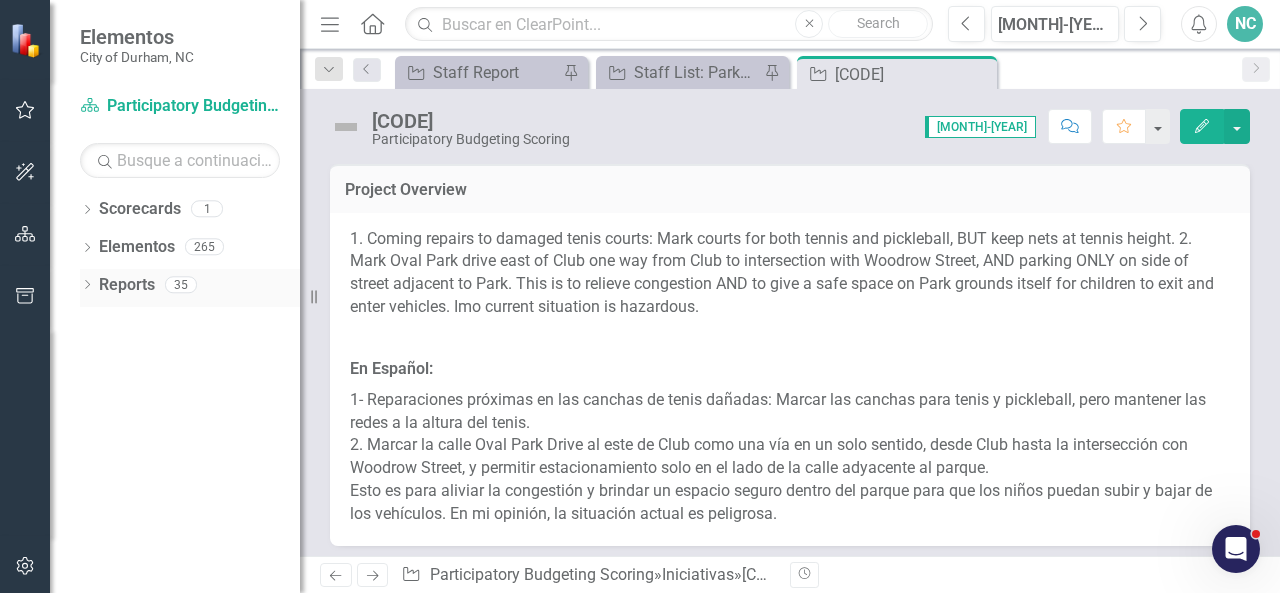 click on "35" at bounding box center (181, 284) 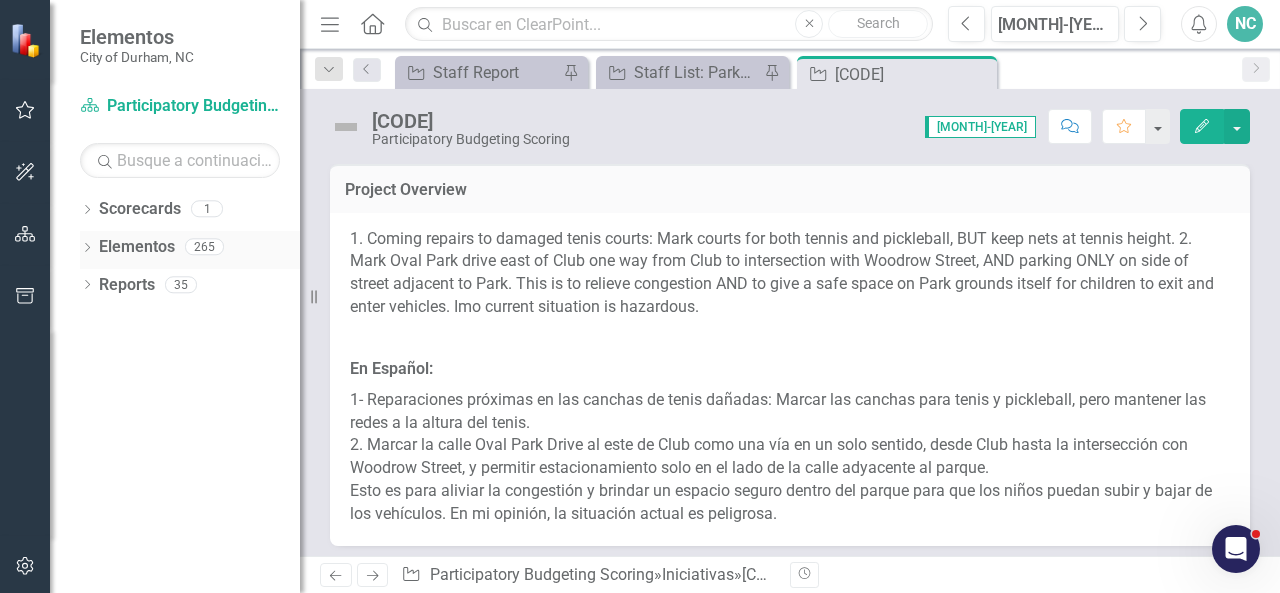 click on "Elementos 265" at bounding box center (199, 250) 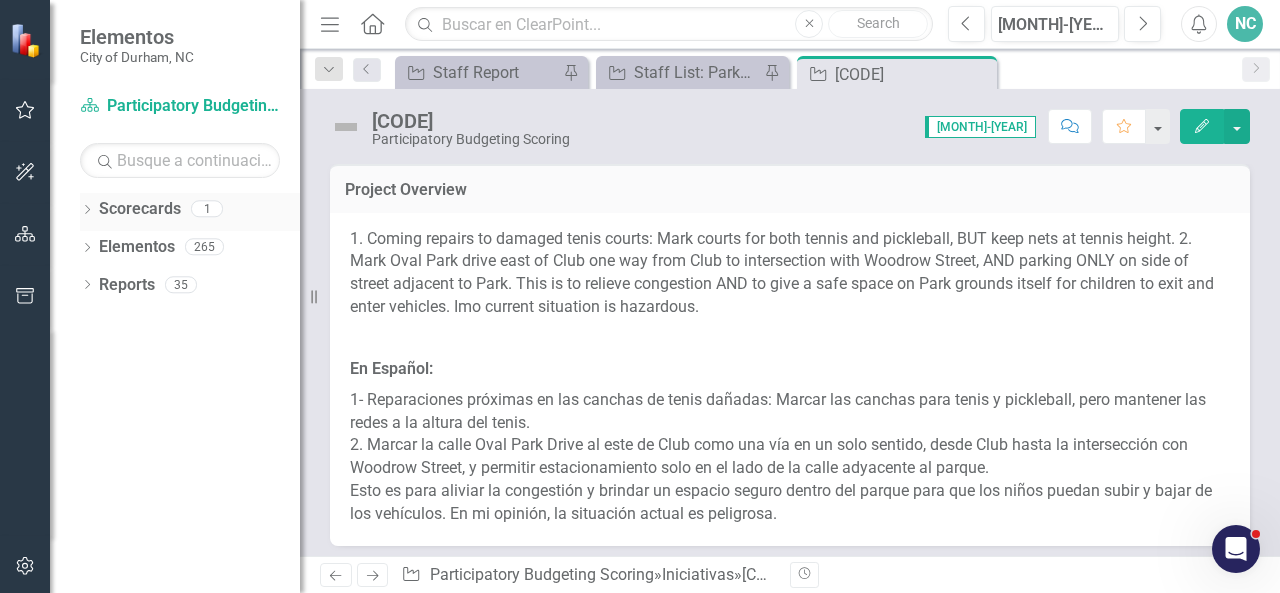 click on "1" at bounding box center (207, 209) 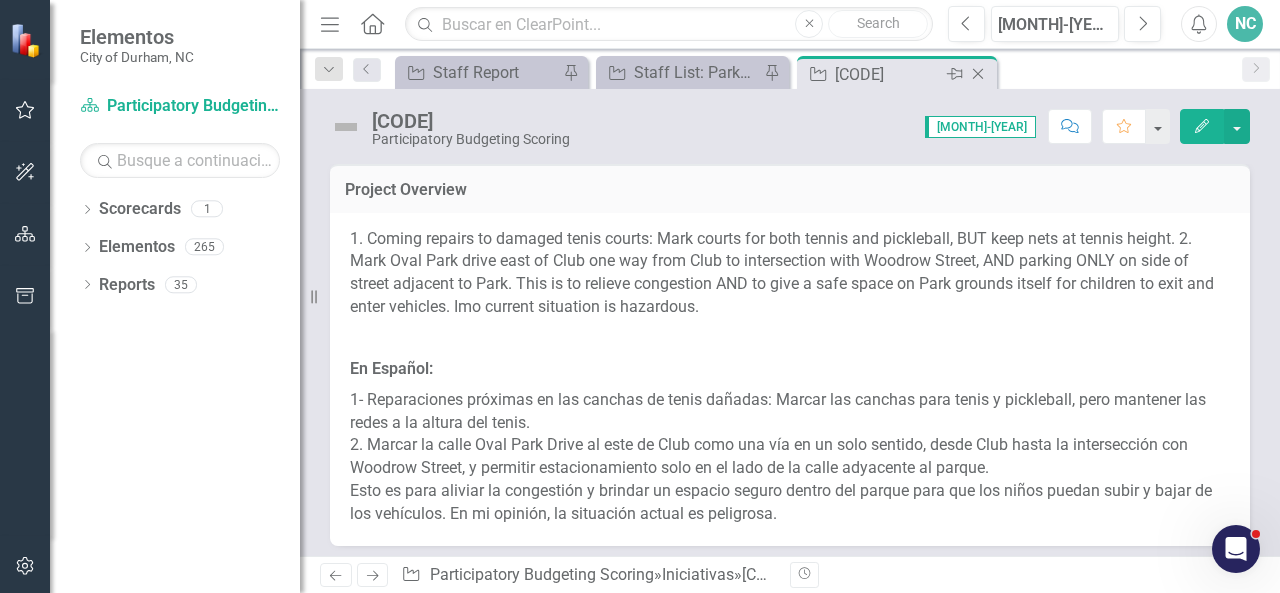 click on "Cerrar" 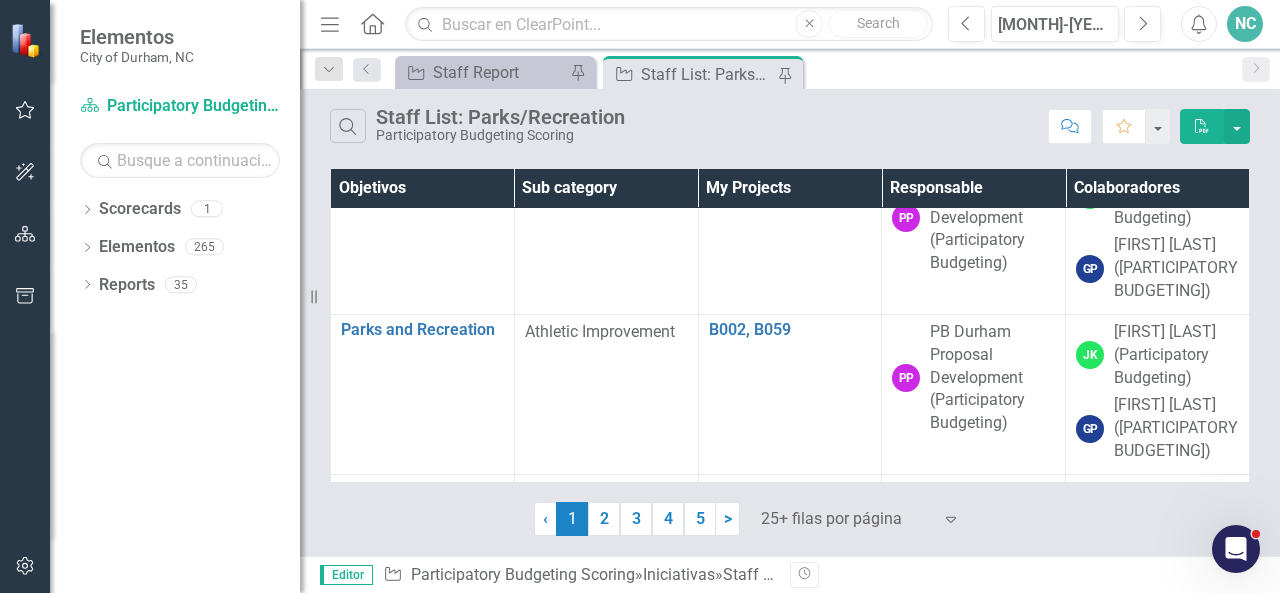 scroll, scrollTop: 0, scrollLeft: 0, axis: both 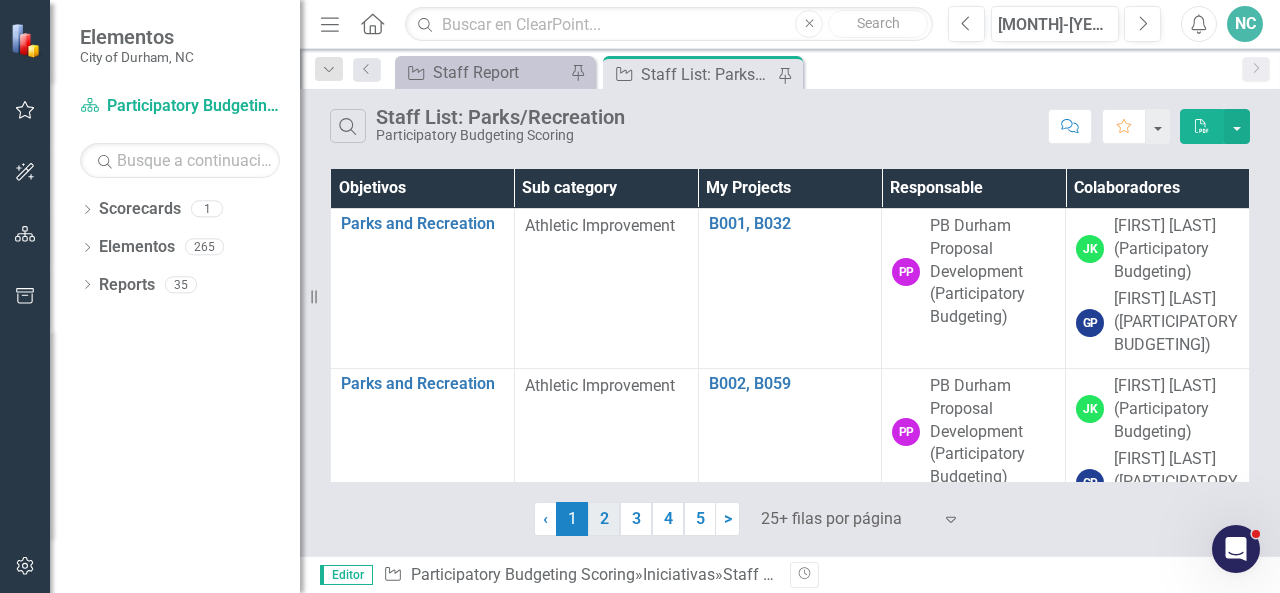 click on "2" at bounding box center [604, 519] 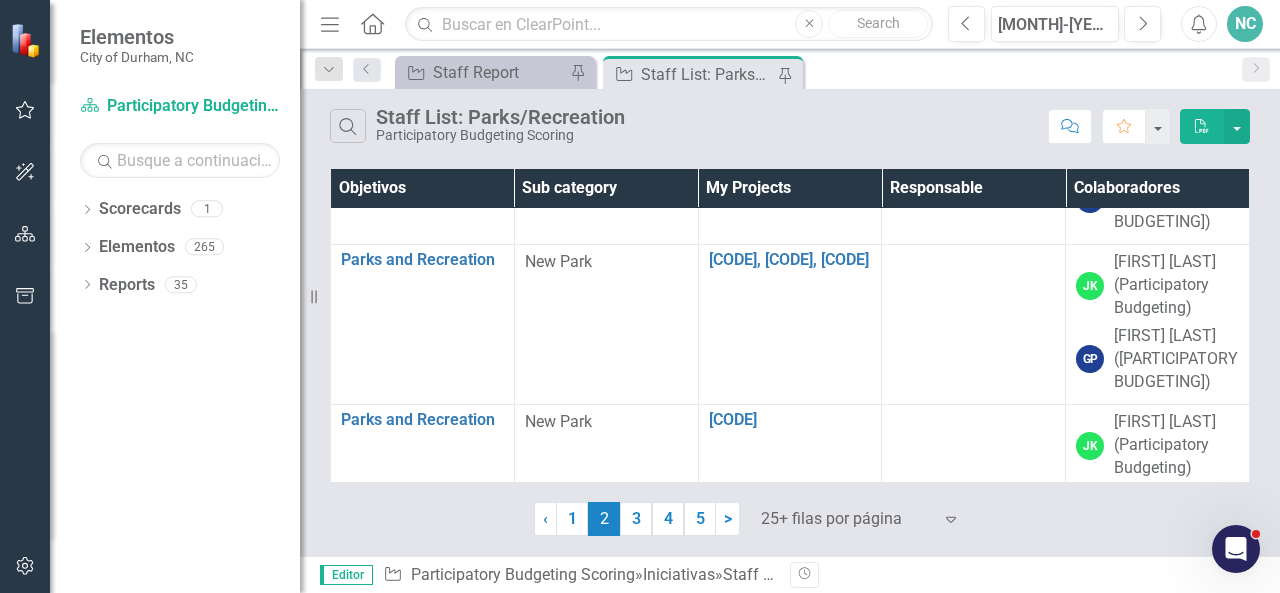 scroll, scrollTop: 1245, scrollLeft: 0, axis: vertical 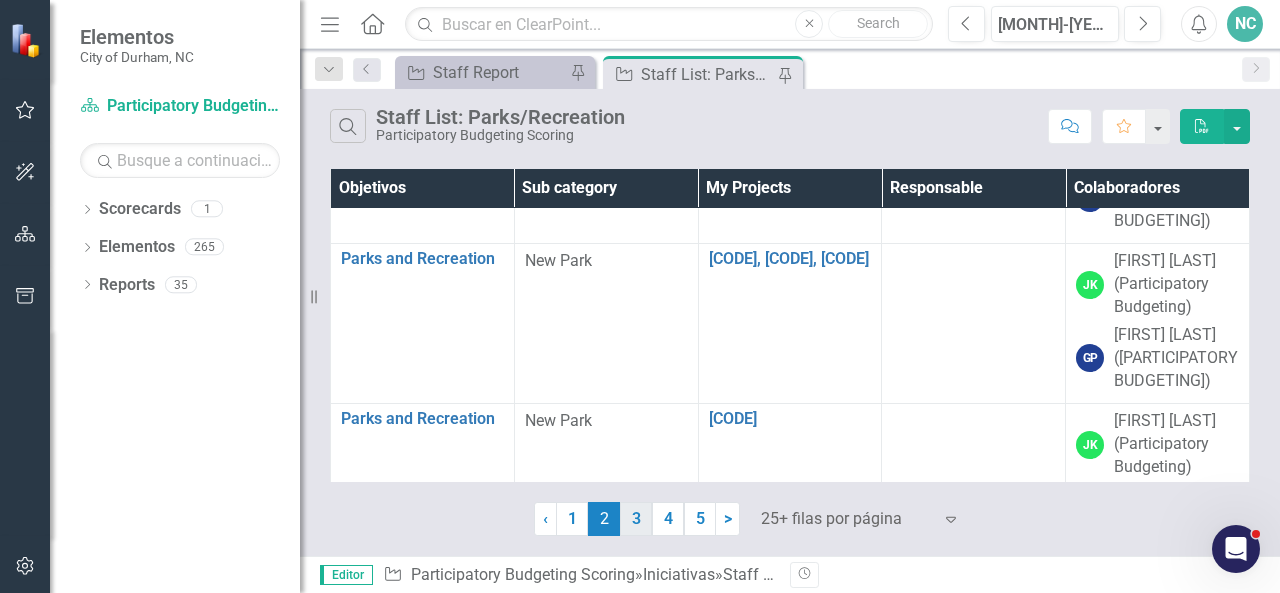 click on "3" at bounding box center [636, 519] 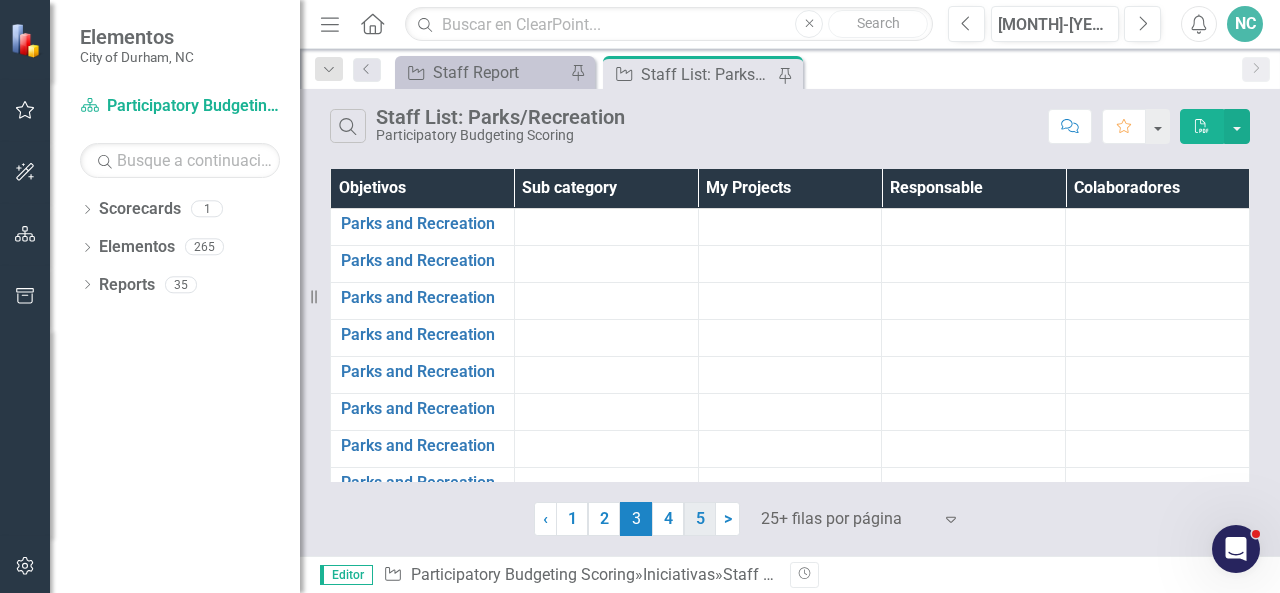 scroll, scrollTop: 0, scrollLeft: 0, axis: both 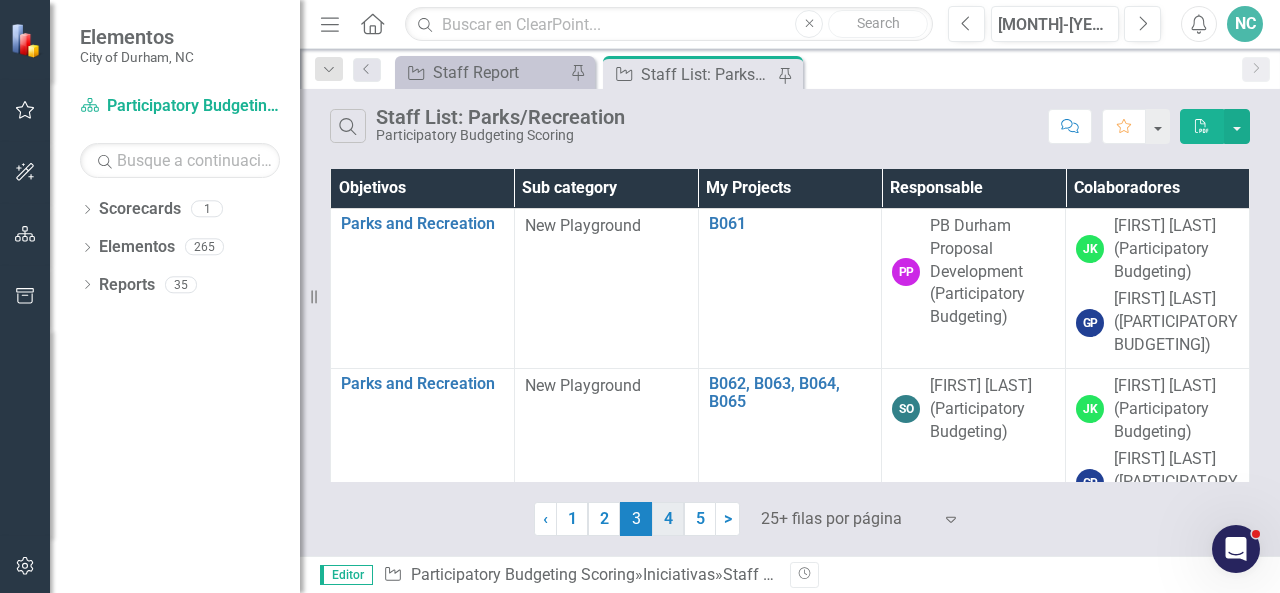 click on "4" at bounding box center (668, 519) 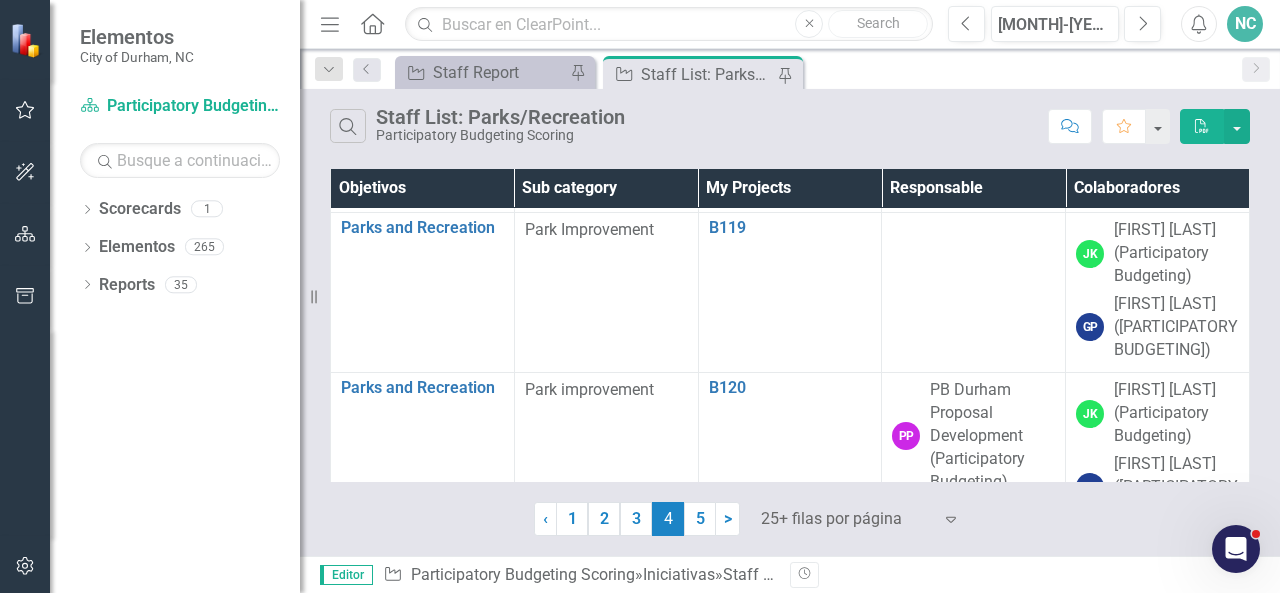 scroll, scrollTop: 3735, scrollLeft: 0, axis: vertical 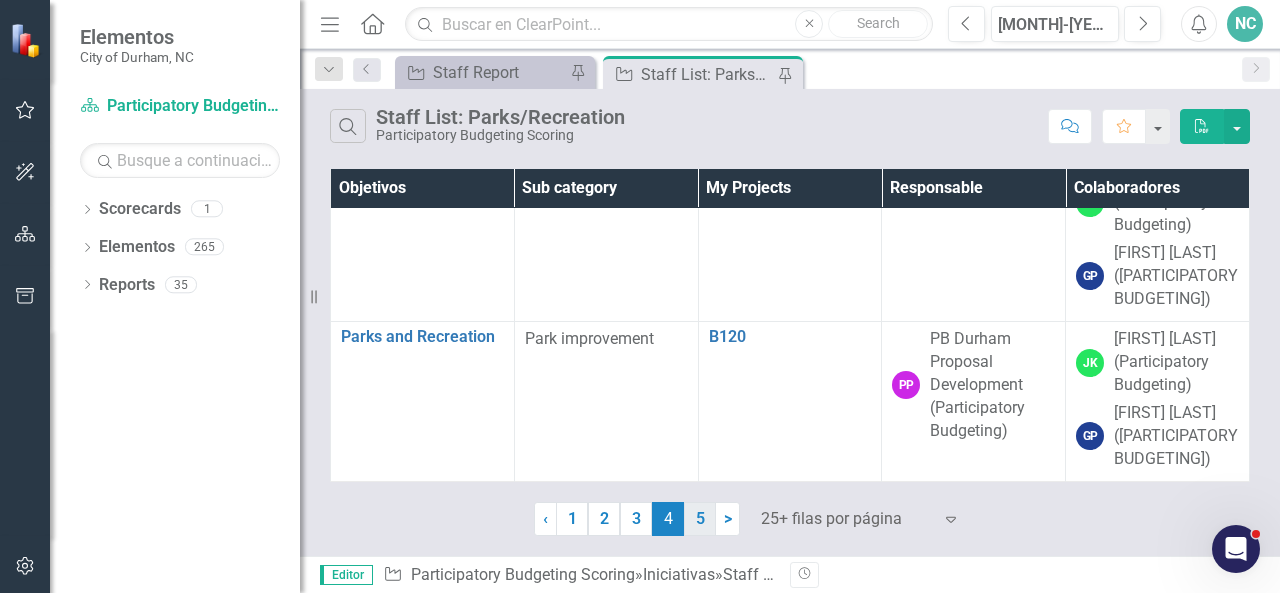 click on "5" at bounding box center (700, 519) 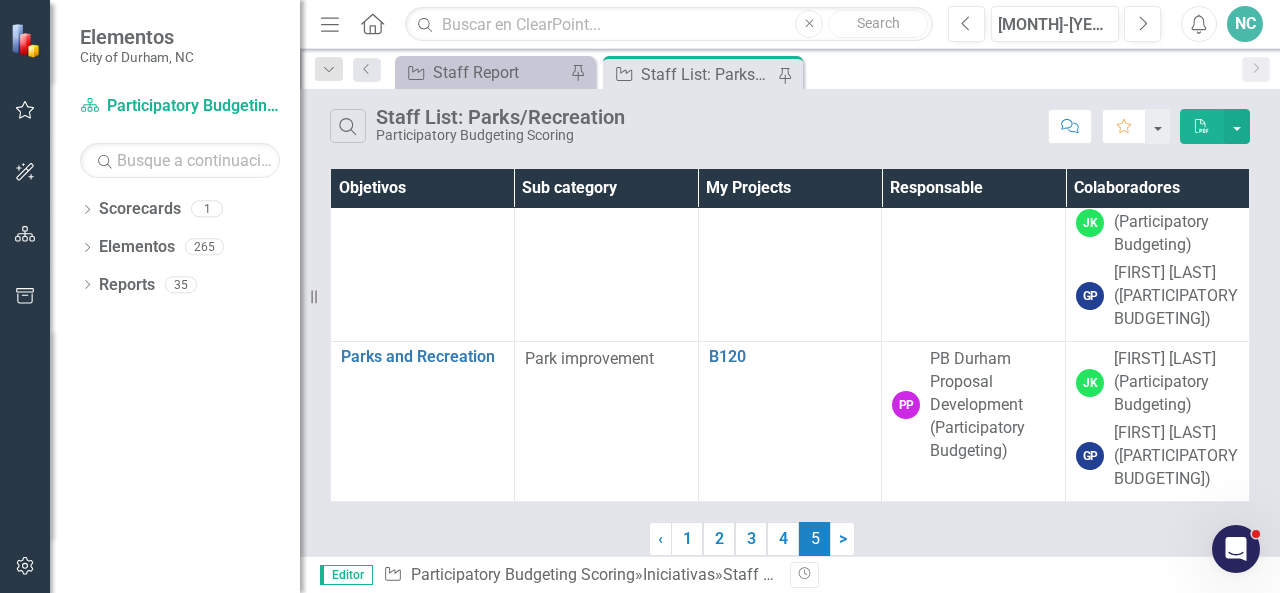 scroll, scrollTop: 0, scrollLeft: 0, axis: both 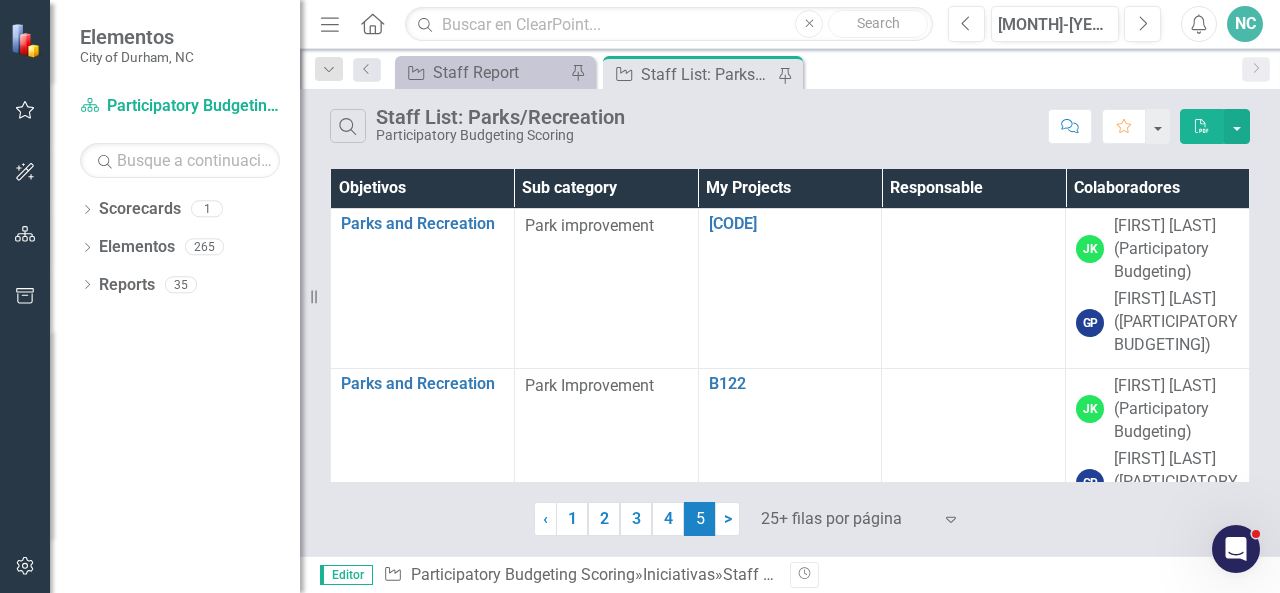 click on "Staff List: Parks/Recreation" at bounding box center (707, 74) 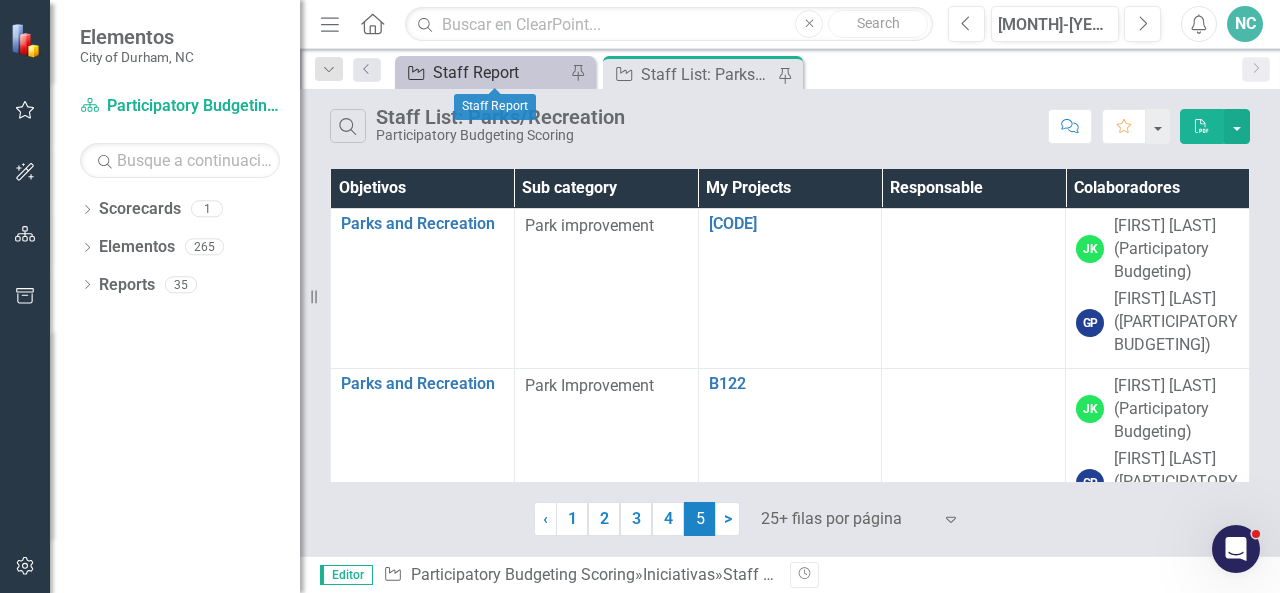 click on "Staff Report" at bounding box center [499, 72] 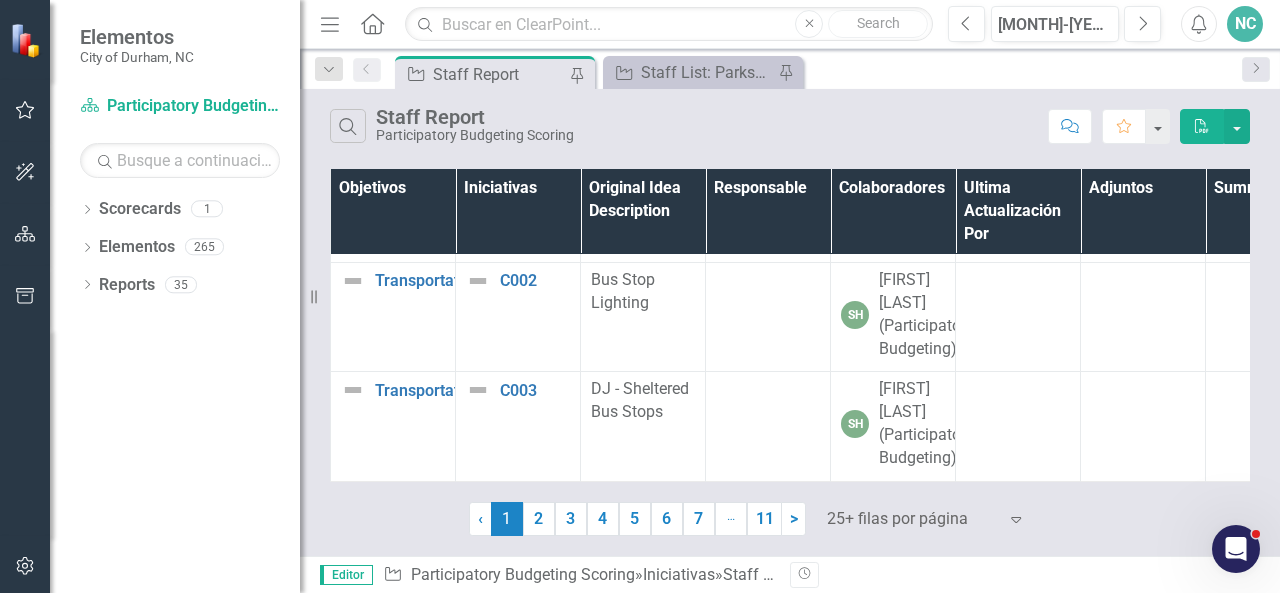 scroll, scrollTop: 3642, scrollLeft: 0, axis: vertical 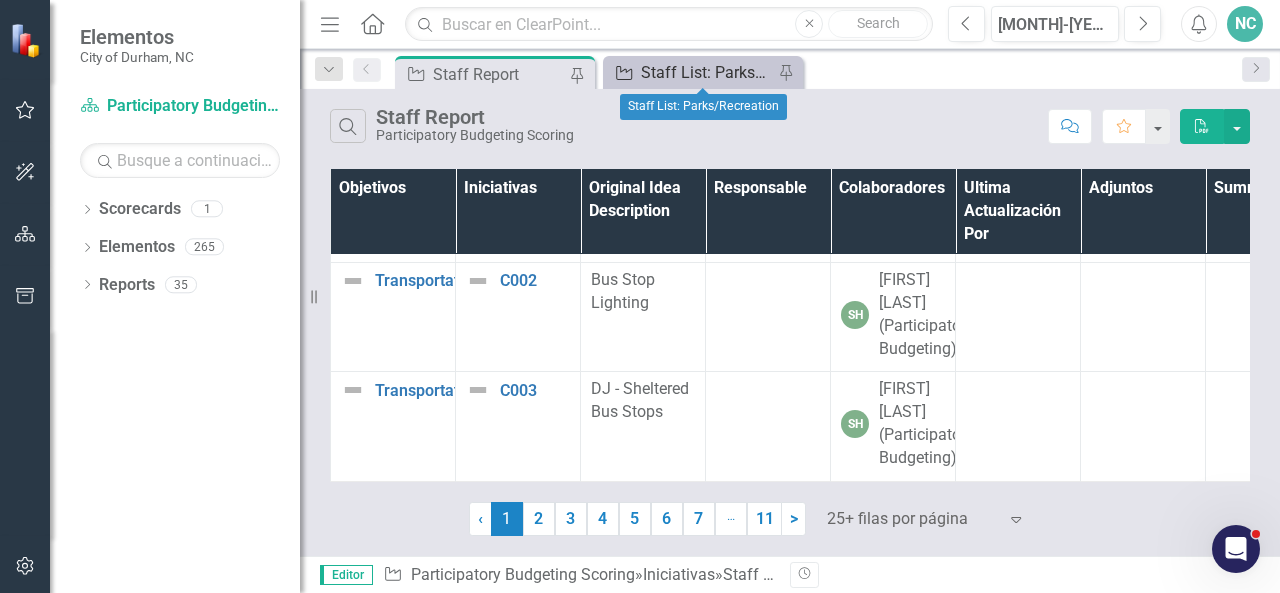 click on "Staff List: Parks/Recreation" at bounding box center [707, 72] 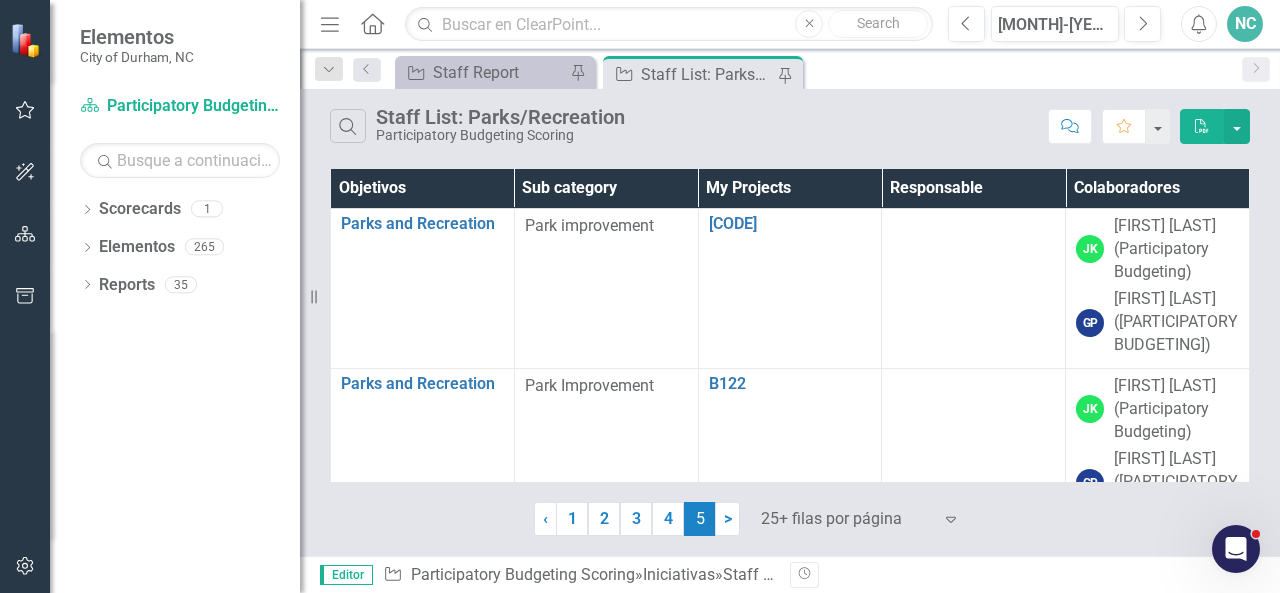 click on "Iniciativa Staff Report Alfiler Iniciativa Staff List: Parks/Recreation Alfiler" at bounding box center (811, 72) 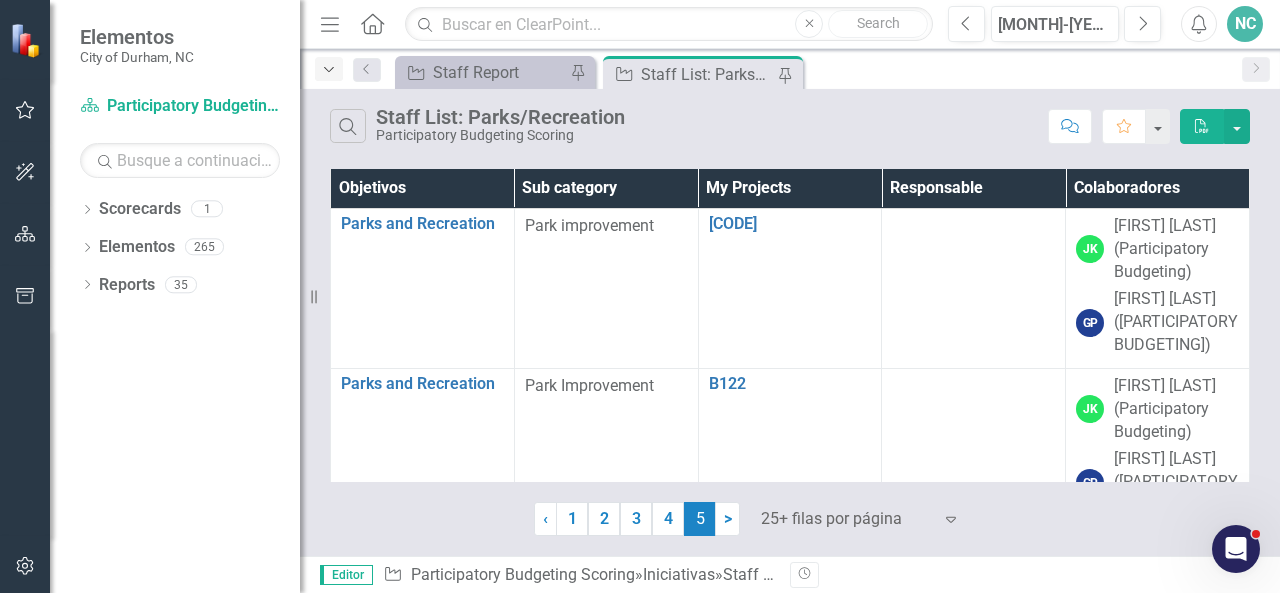 click on "Desplegable" at bounding box center (329, 69) 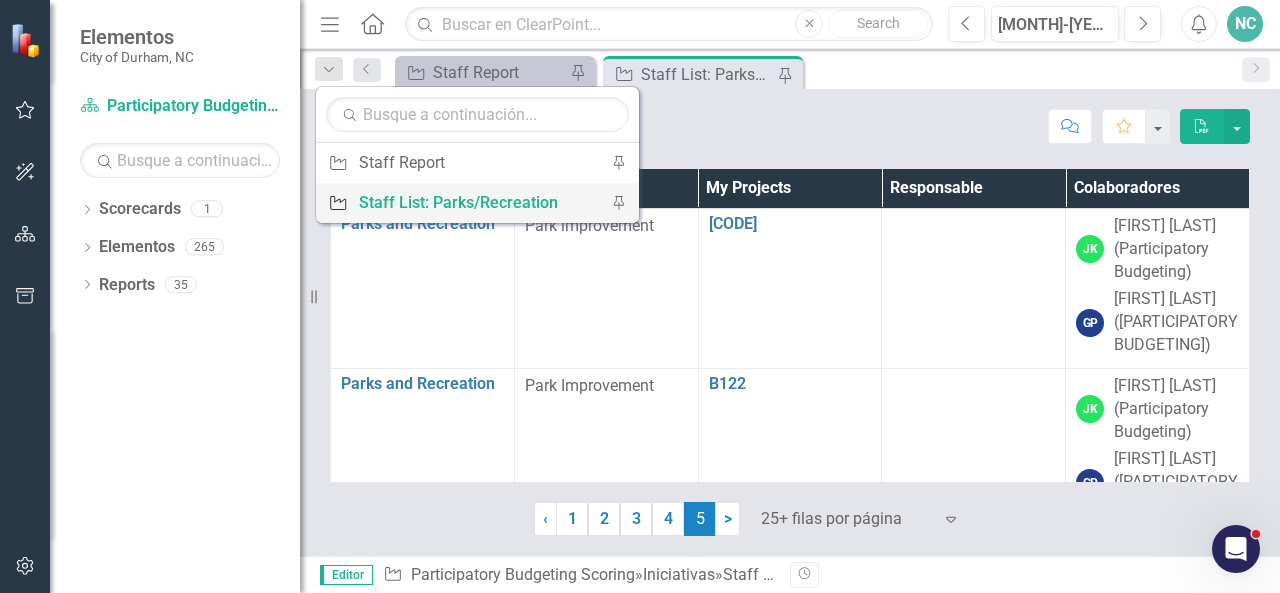 click on "Staff List: Parks/Recreation" at bounding box center [474, 202] 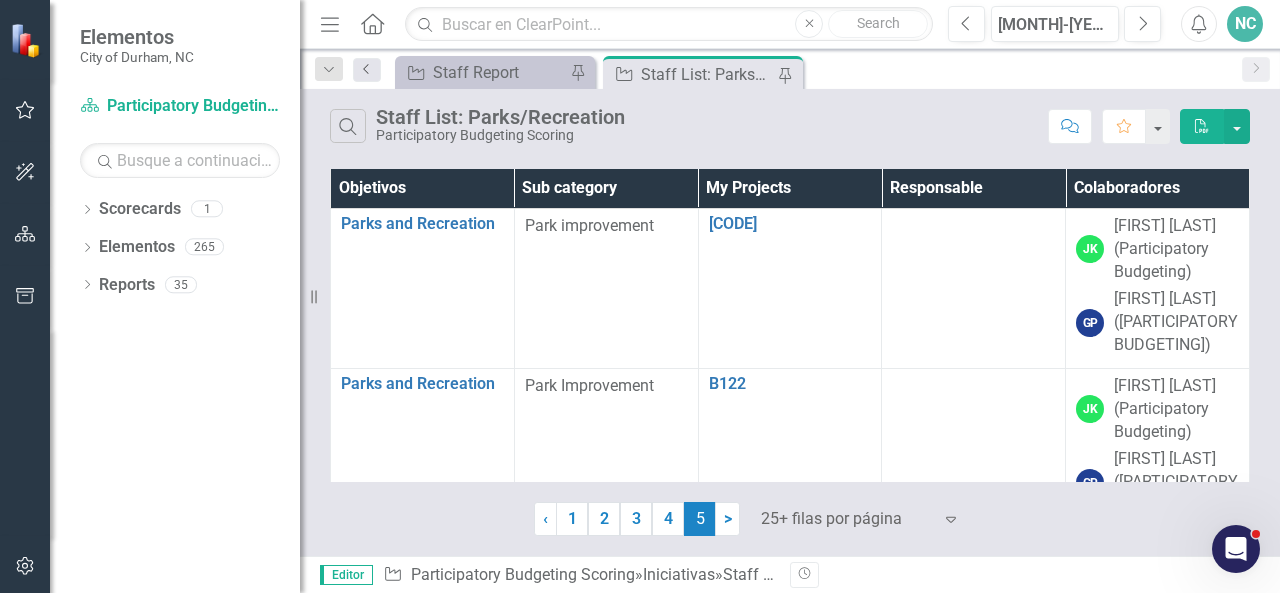 click on "Anterior" 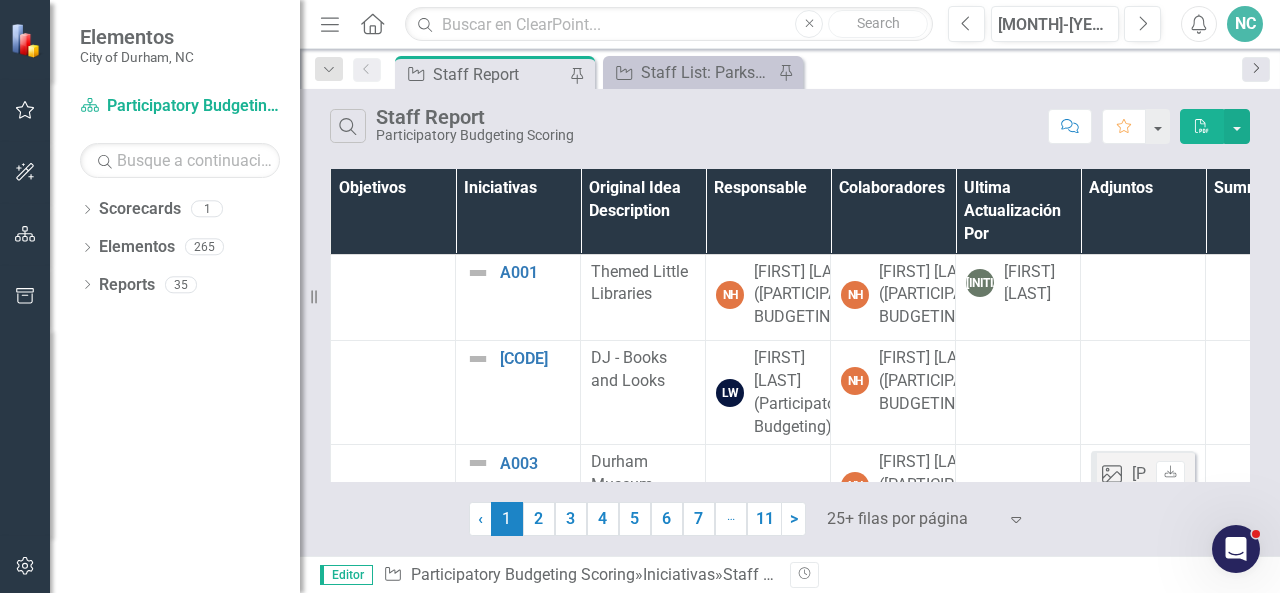 click on "Próximo" 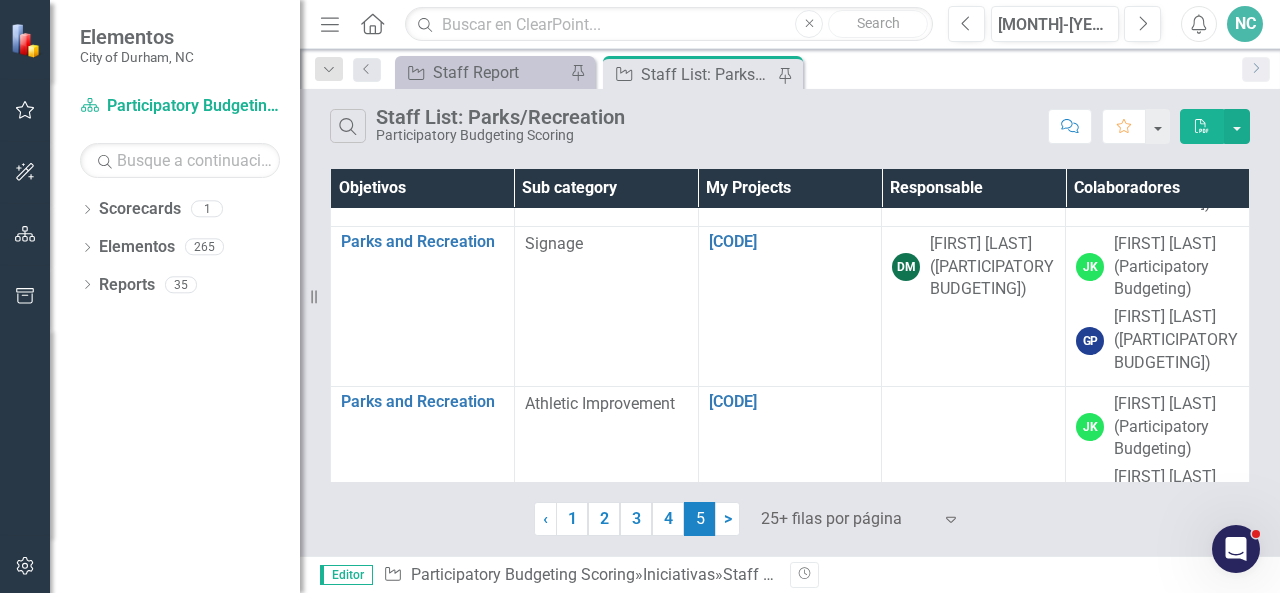 scroll, scrollTop: 2297, scrollLeft: 0, axis: vertical 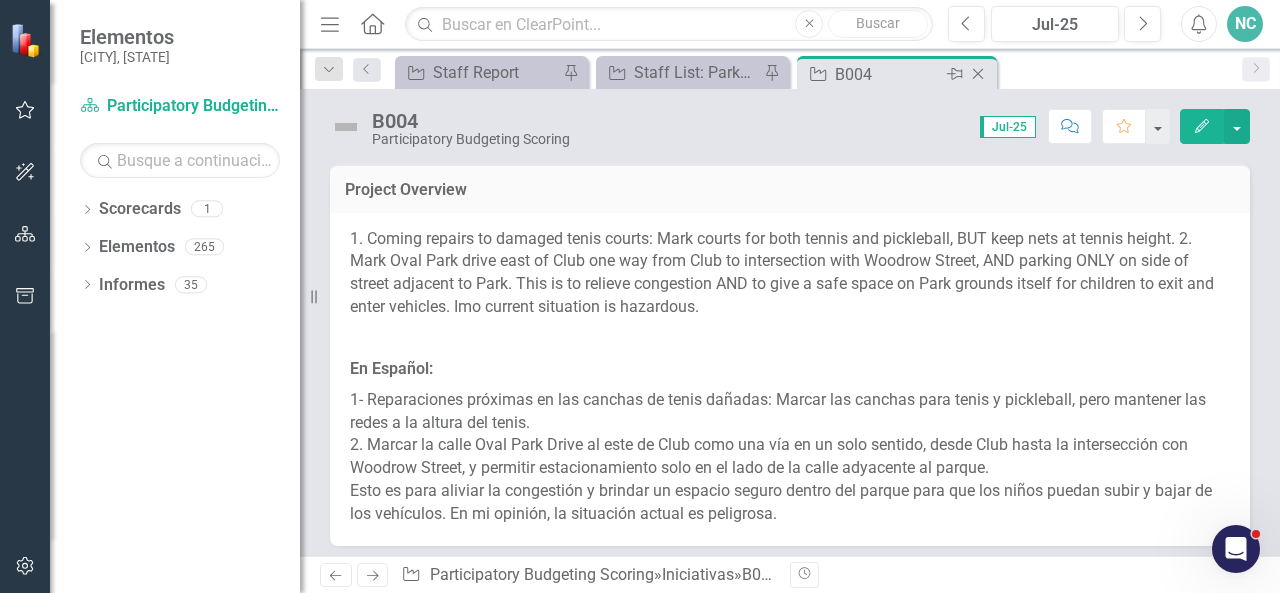 click 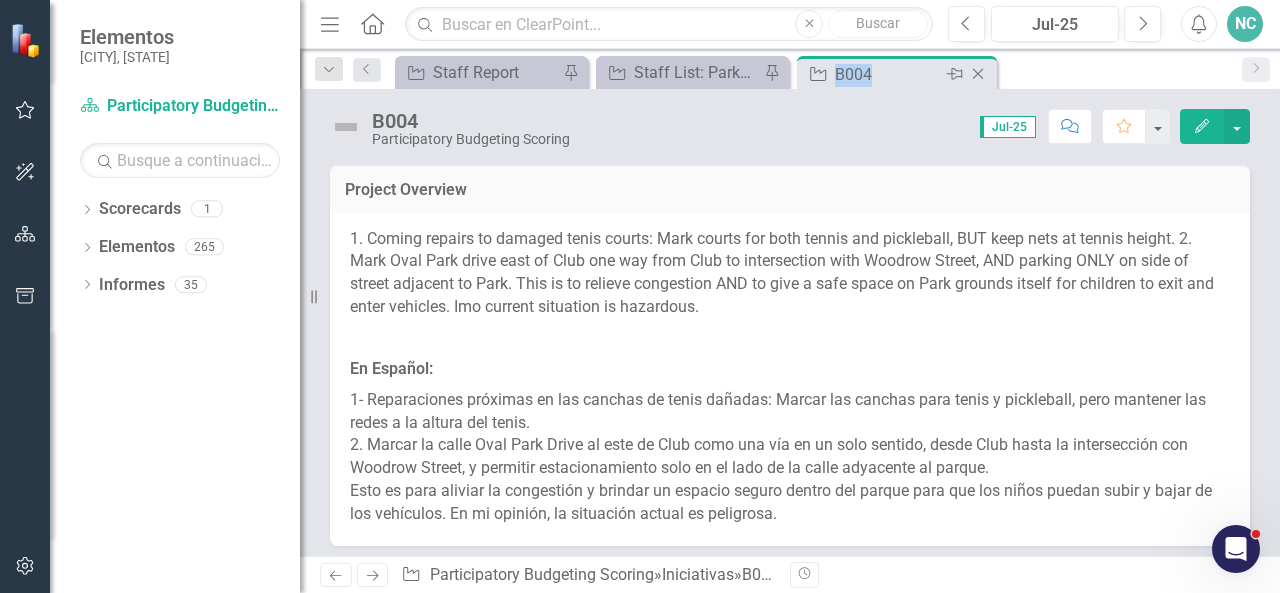 click on "B004" at bounding box center (888, 74) 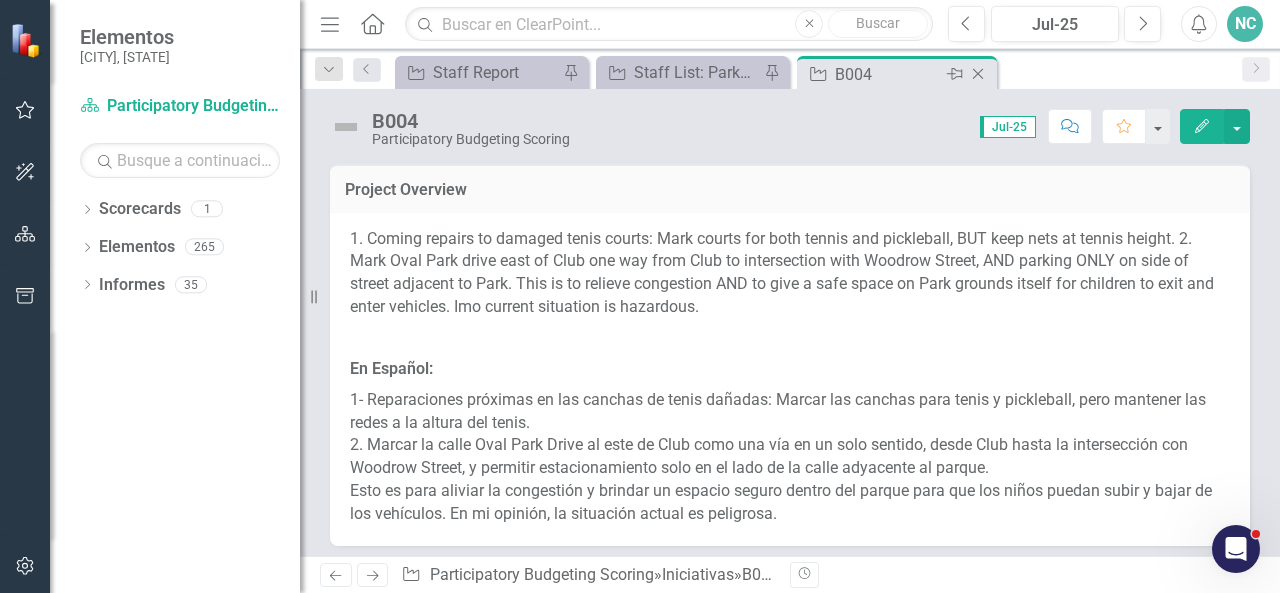 click on "Iniciativa" 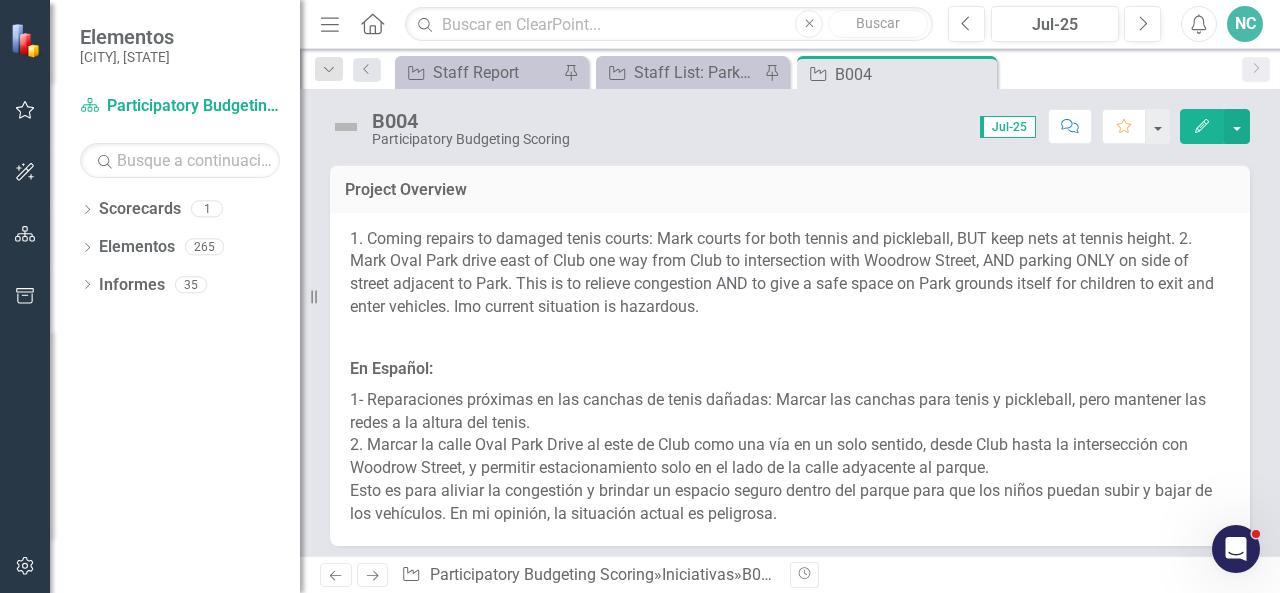 click on "B004 Participatory Budgeting Scoring" at bounding box center [455, 128] 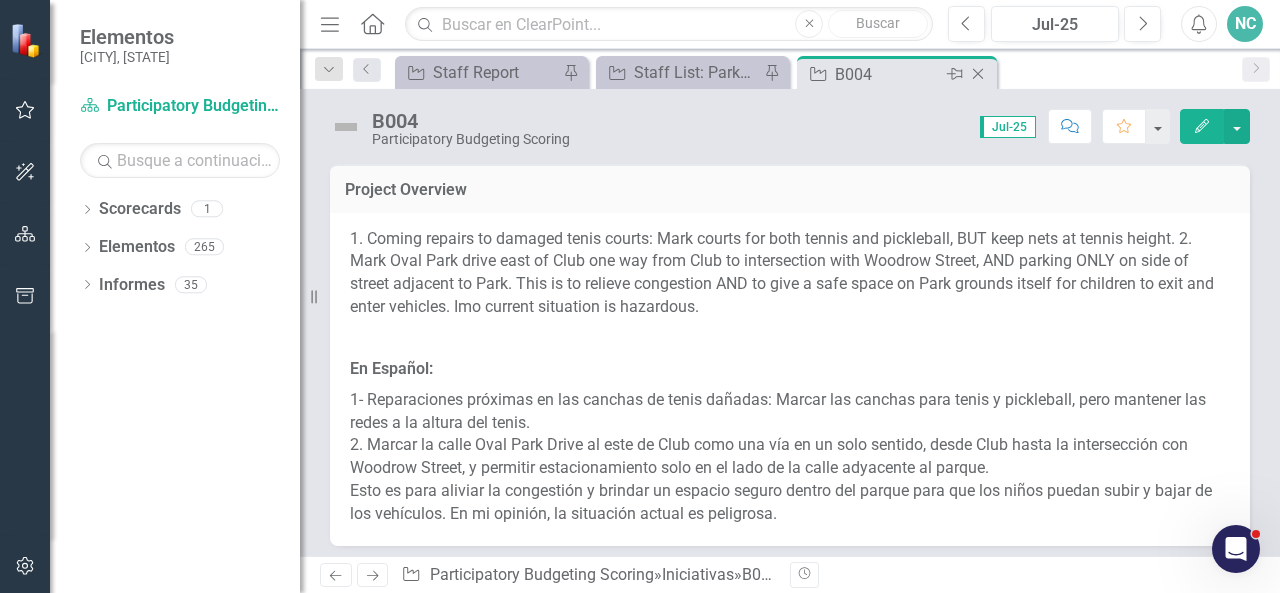 click on "B004" at bounding box center (888, 74) 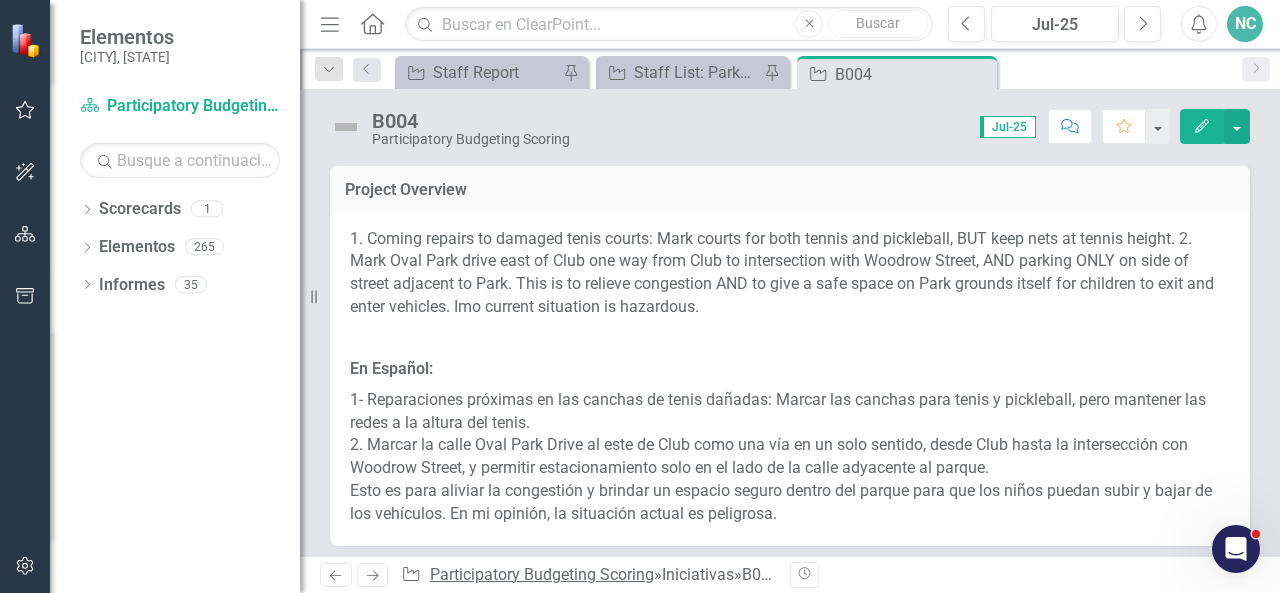 drag, startPoint x: 842, startPoint y: 72, endPoint x: 629, endPoint y: 572, distance: 543.47864 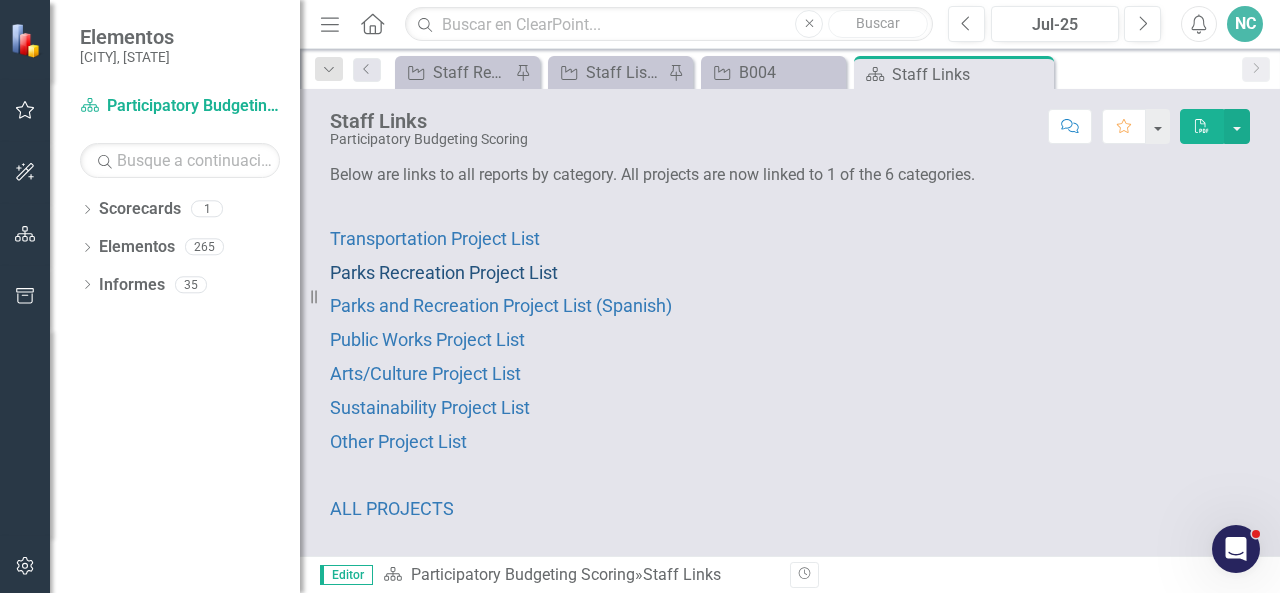 click on "Parks Recreation Project List" at bounding box center (444, 272) 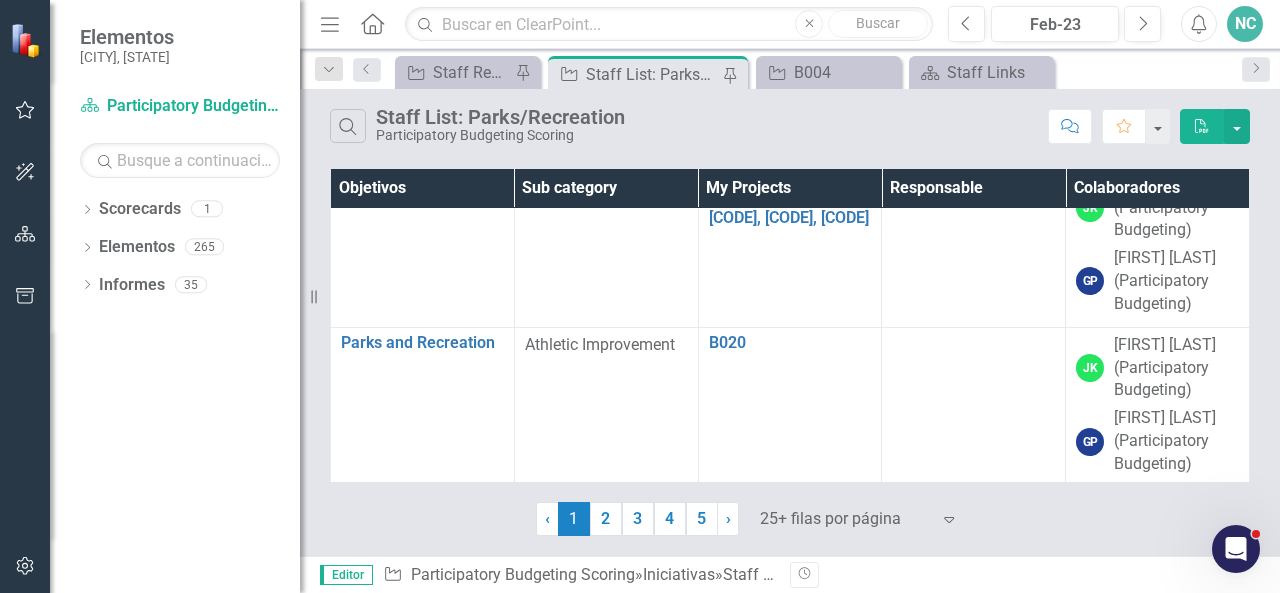scroll, scrollTop: 2123, scrollLeft: 0, axis: vertical 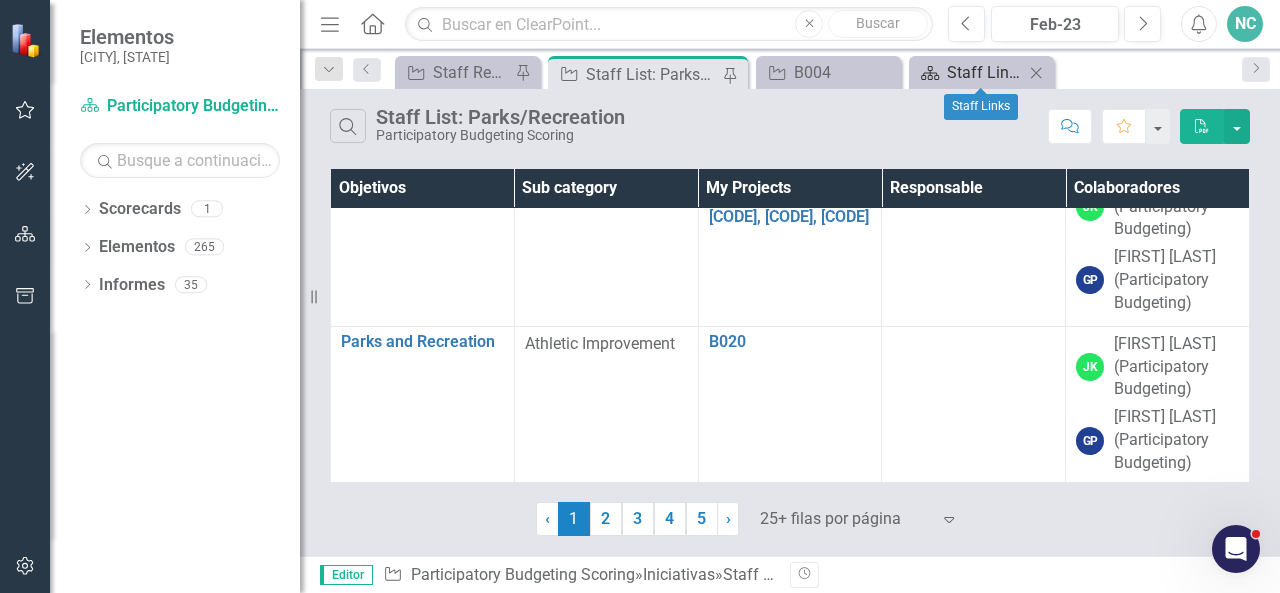 click on "Staff Links" at bounding box center [985, 72] 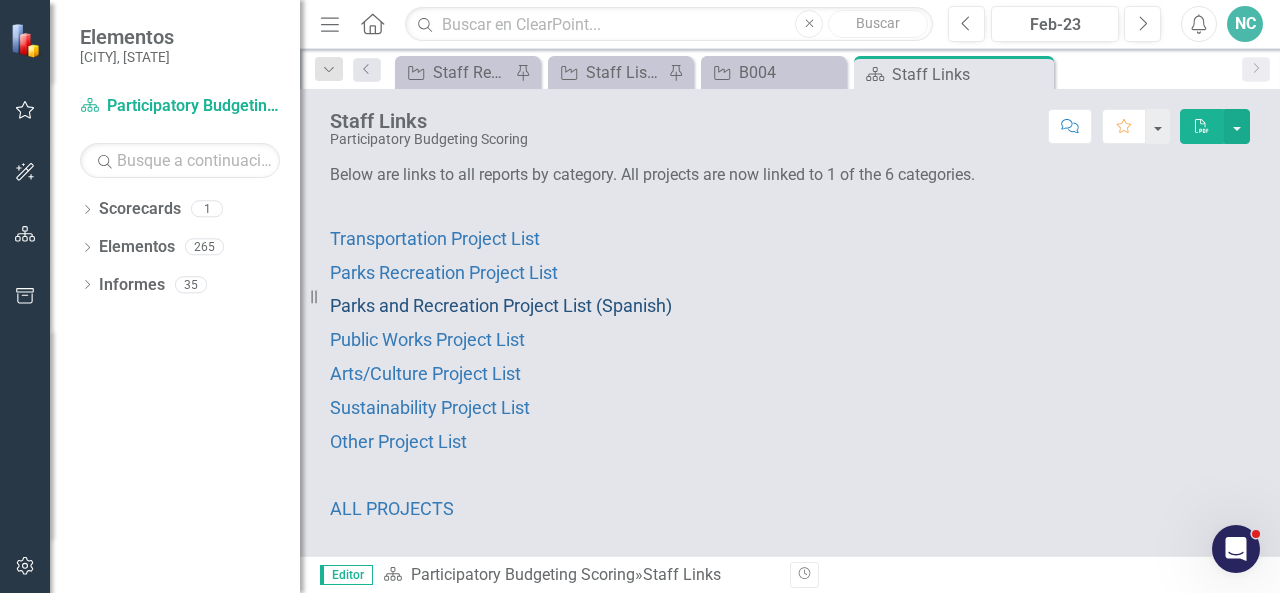 click on "Parks and Recreation Project List (Spanish)" at bounding box center [501, 305] 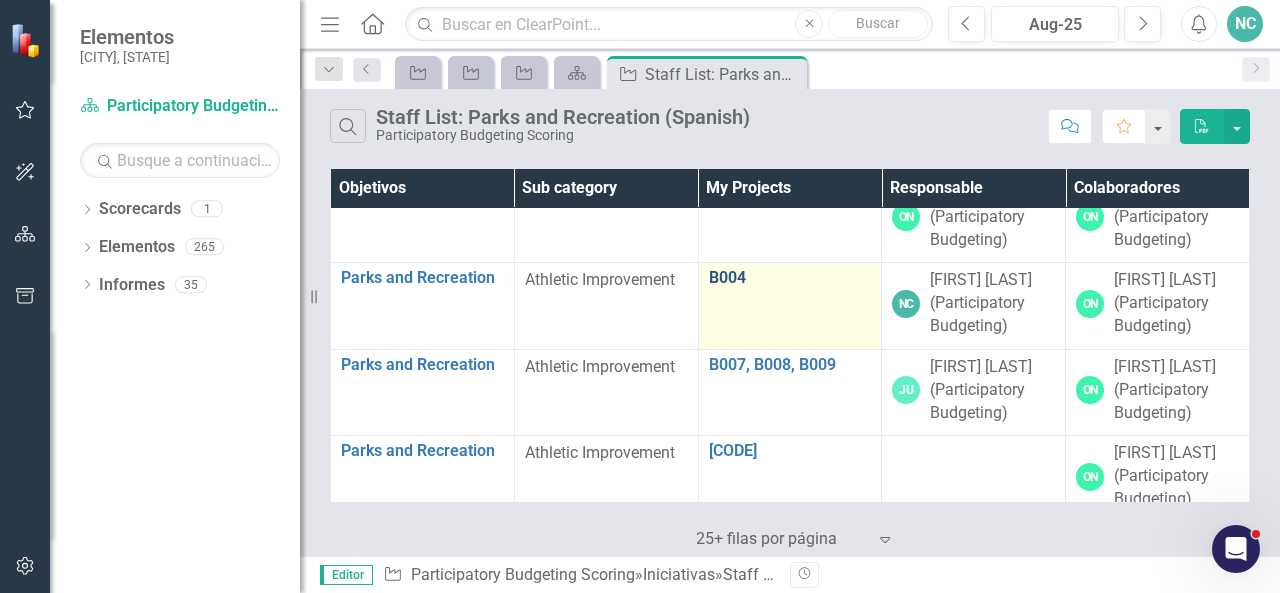 scroll, scrollTop: 0, scrollLeft: 0, axis: both 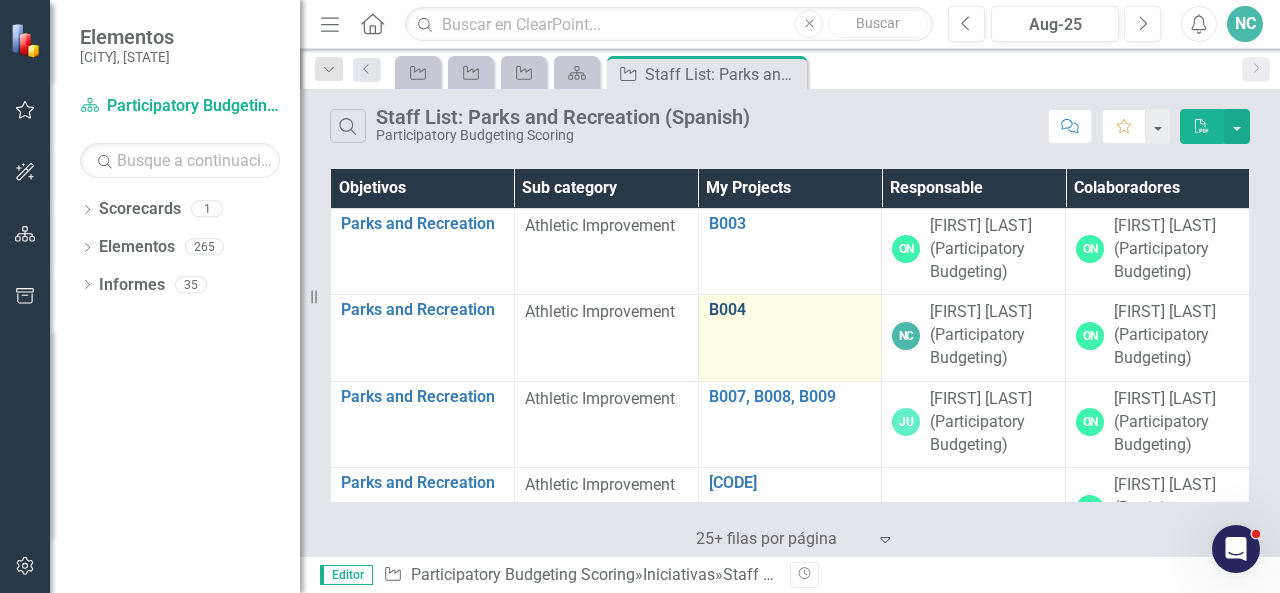 click on "B004" at bounding box center (790, 310) 